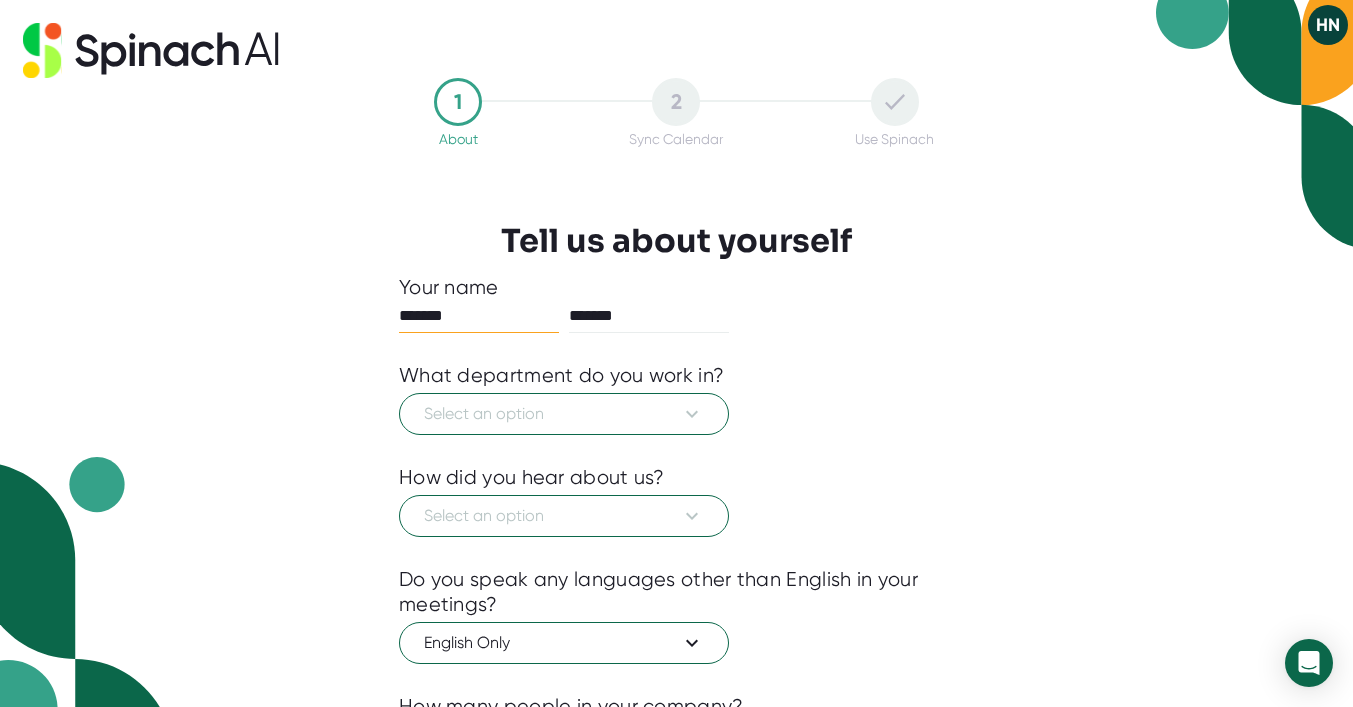 scroll, scrollTop: 0, scrollLeft: 0, axis: both 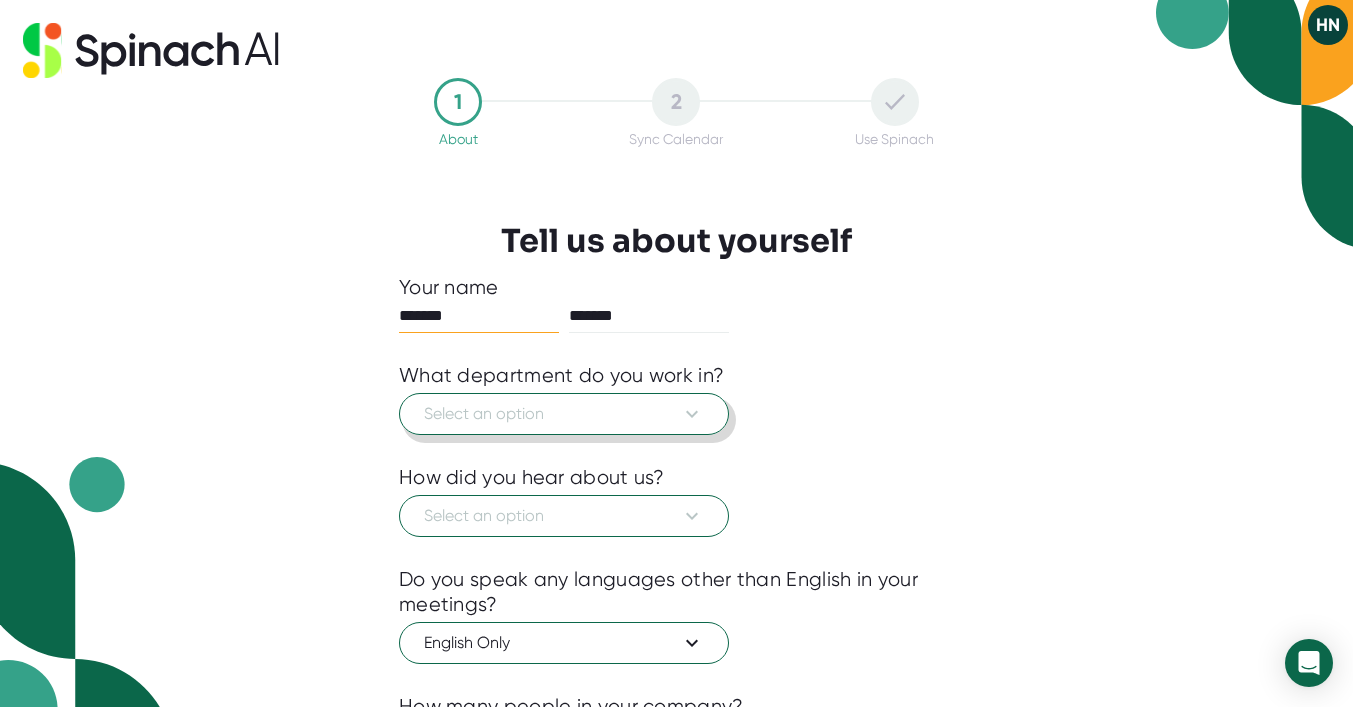 click 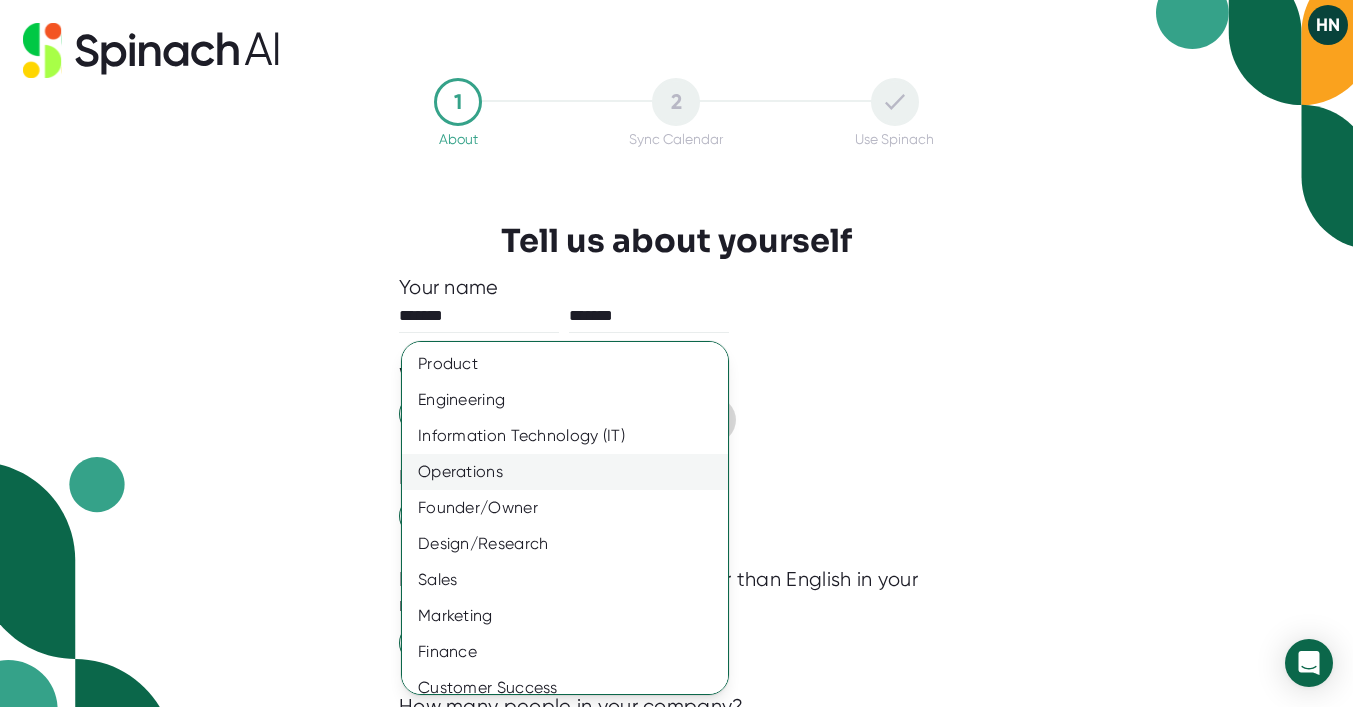 click on "Operations" at bounding box center (565, 472) 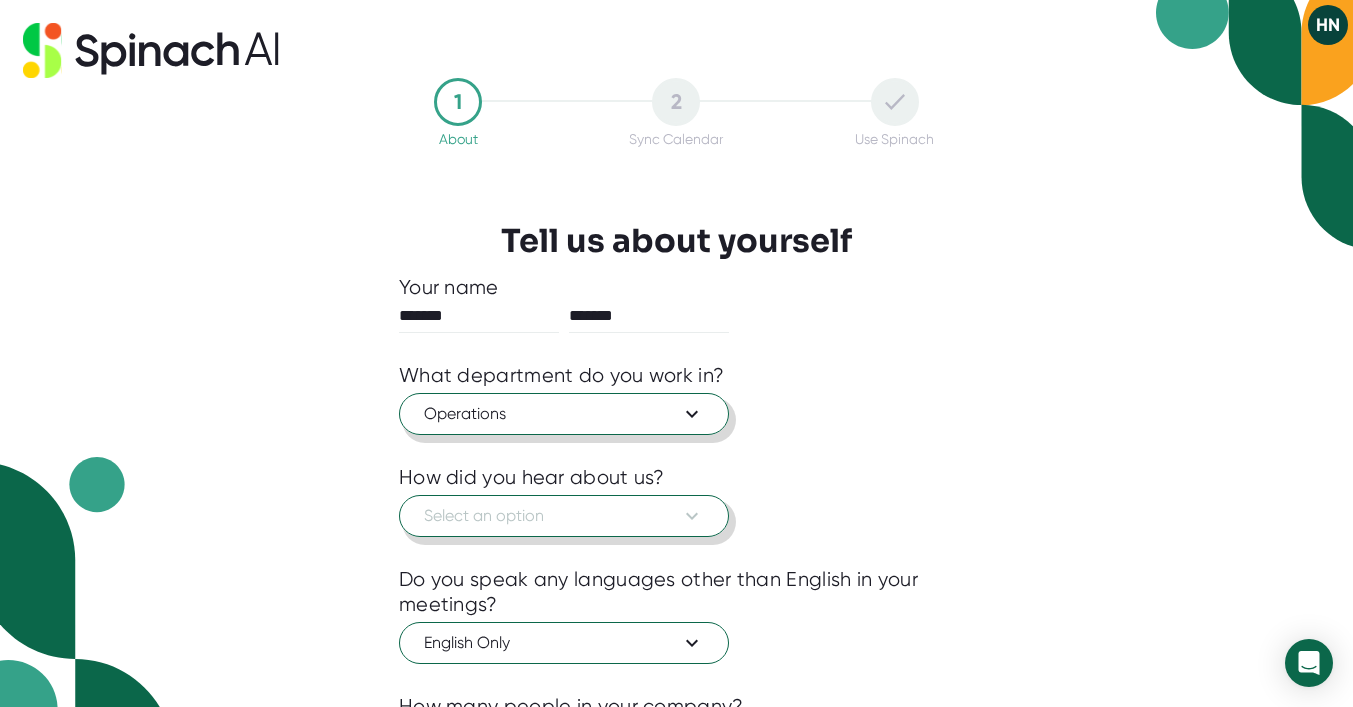 click 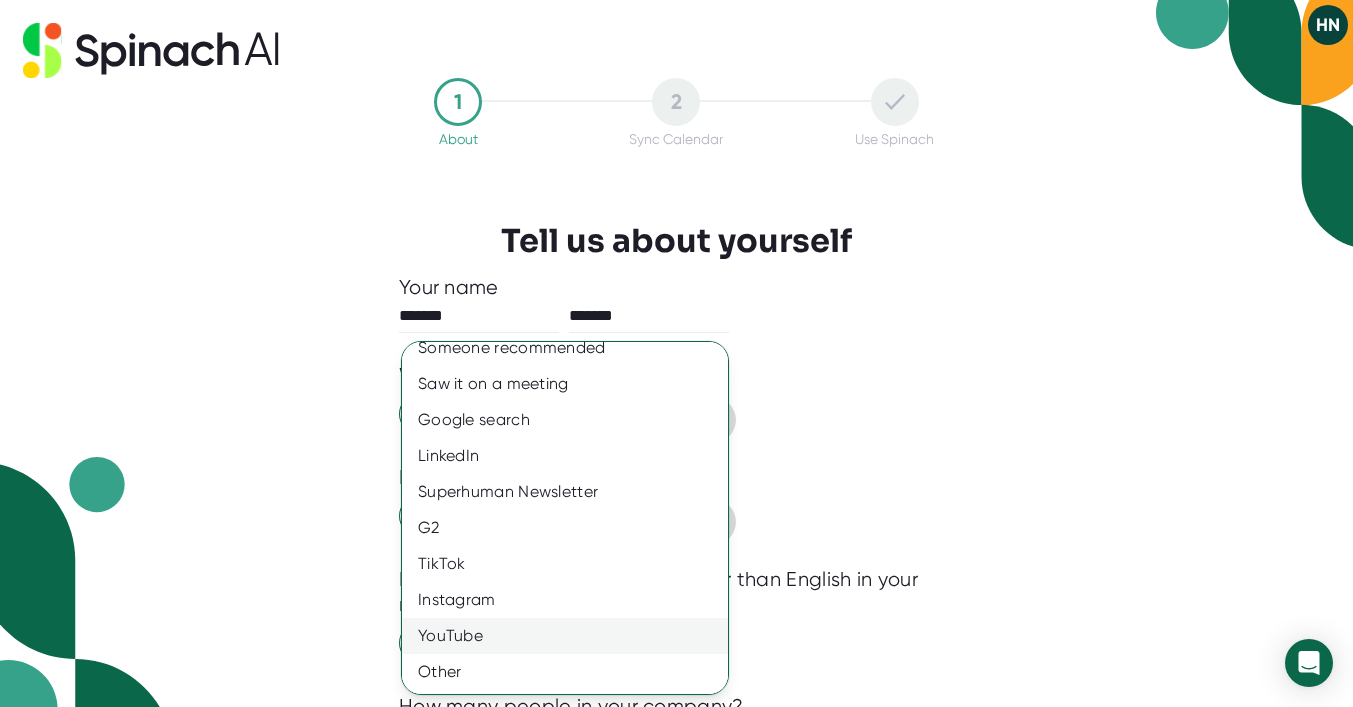 scroll, scrollTop: 16, scrollLeft: 0, axis: vertical 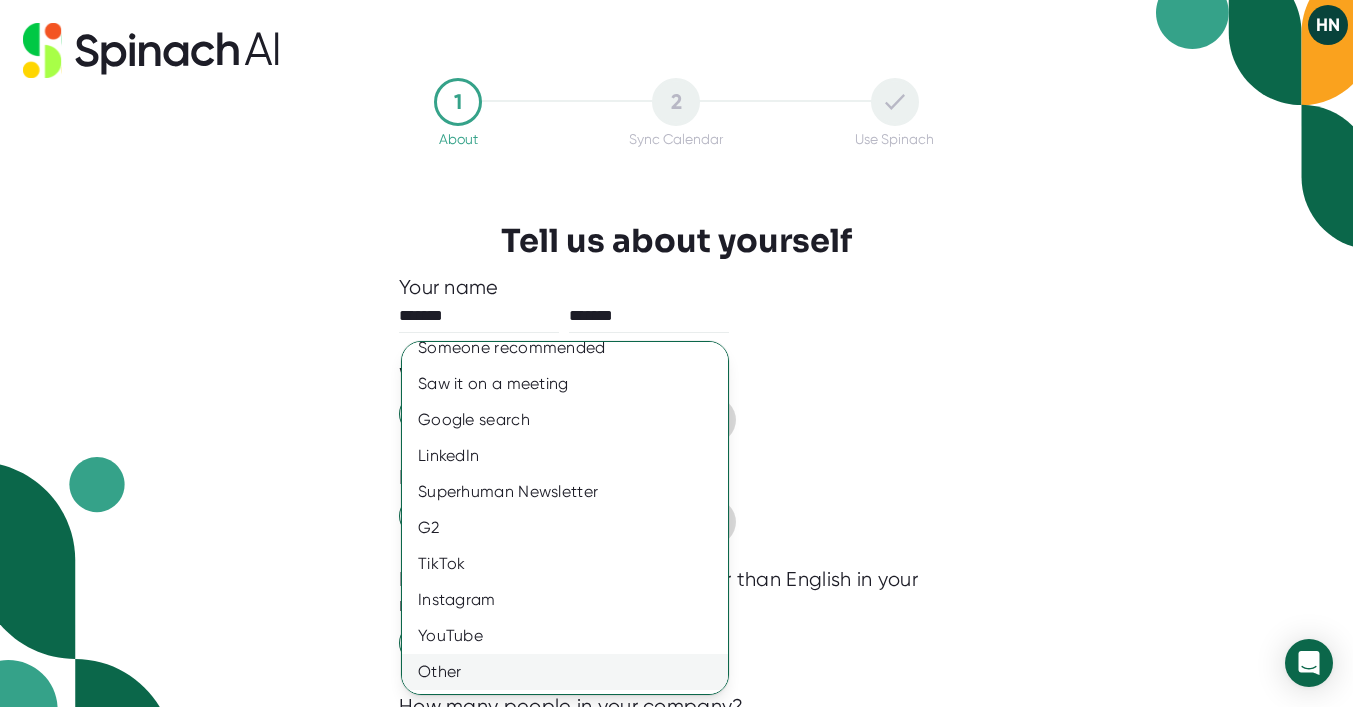 click on "Other" at bounding box center [565, 672] 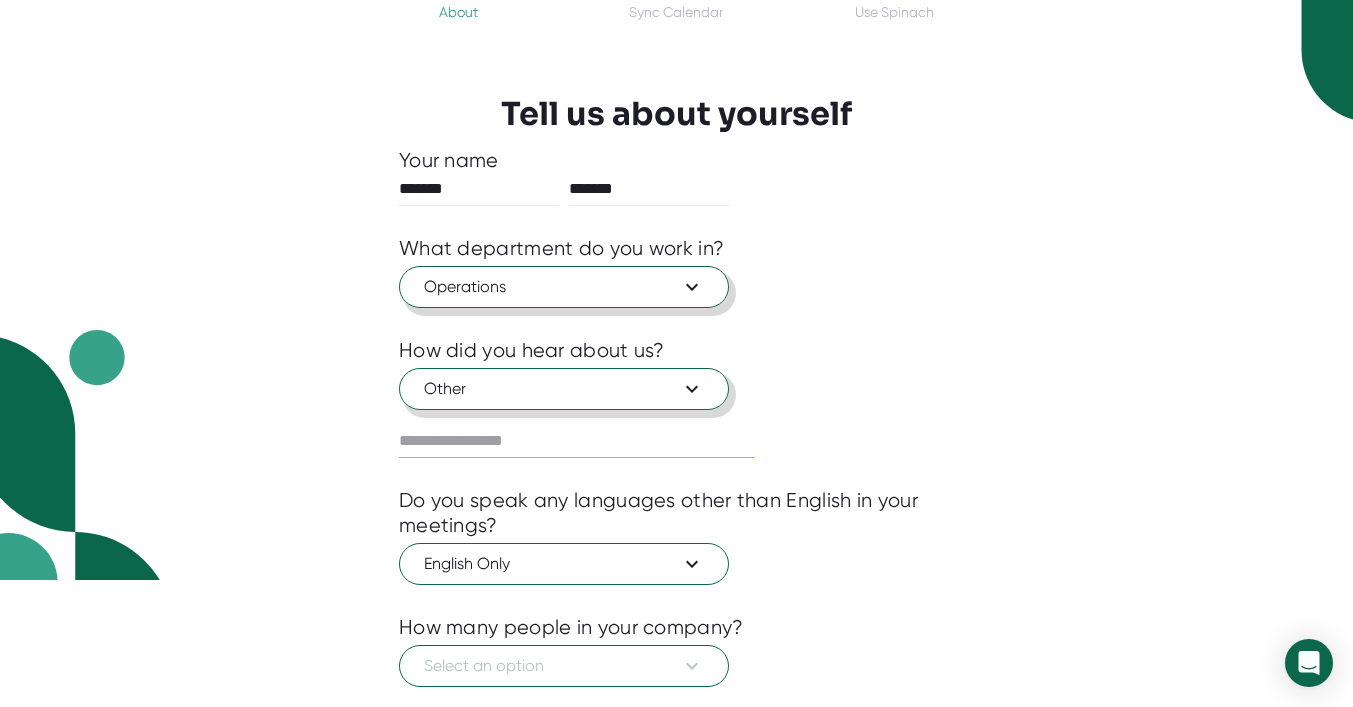 scroll, scrollTop: 142, scrollLeft: 0, axis: vertical 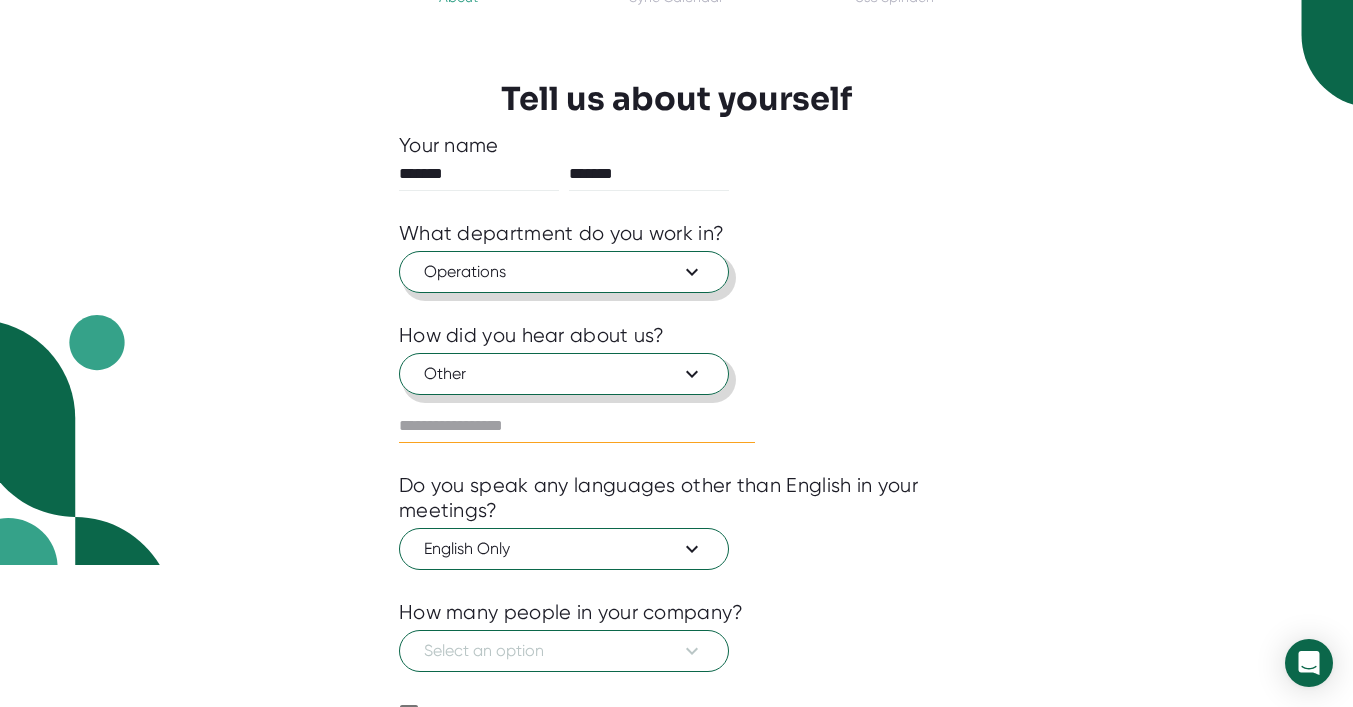 click at bounding box center [577, 426] 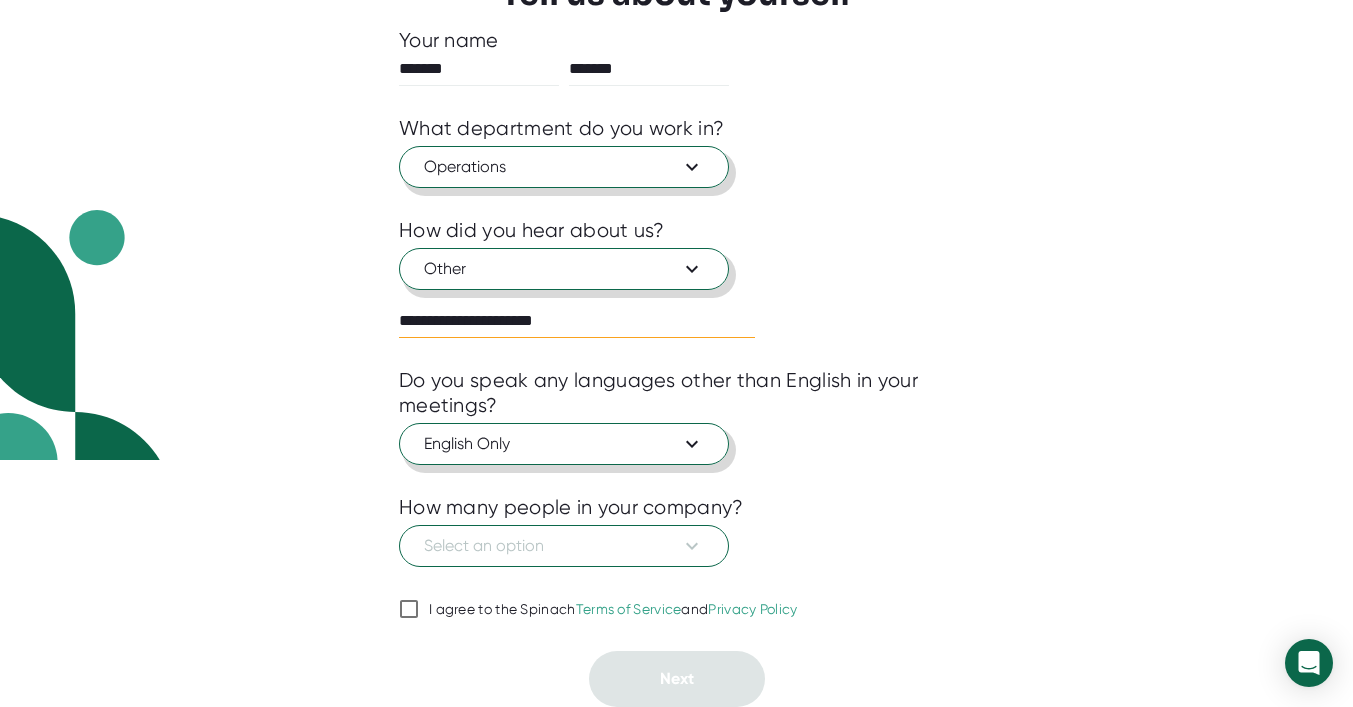 scroll, scrollTop: 247, scrollLeft: 0, axis: vertical 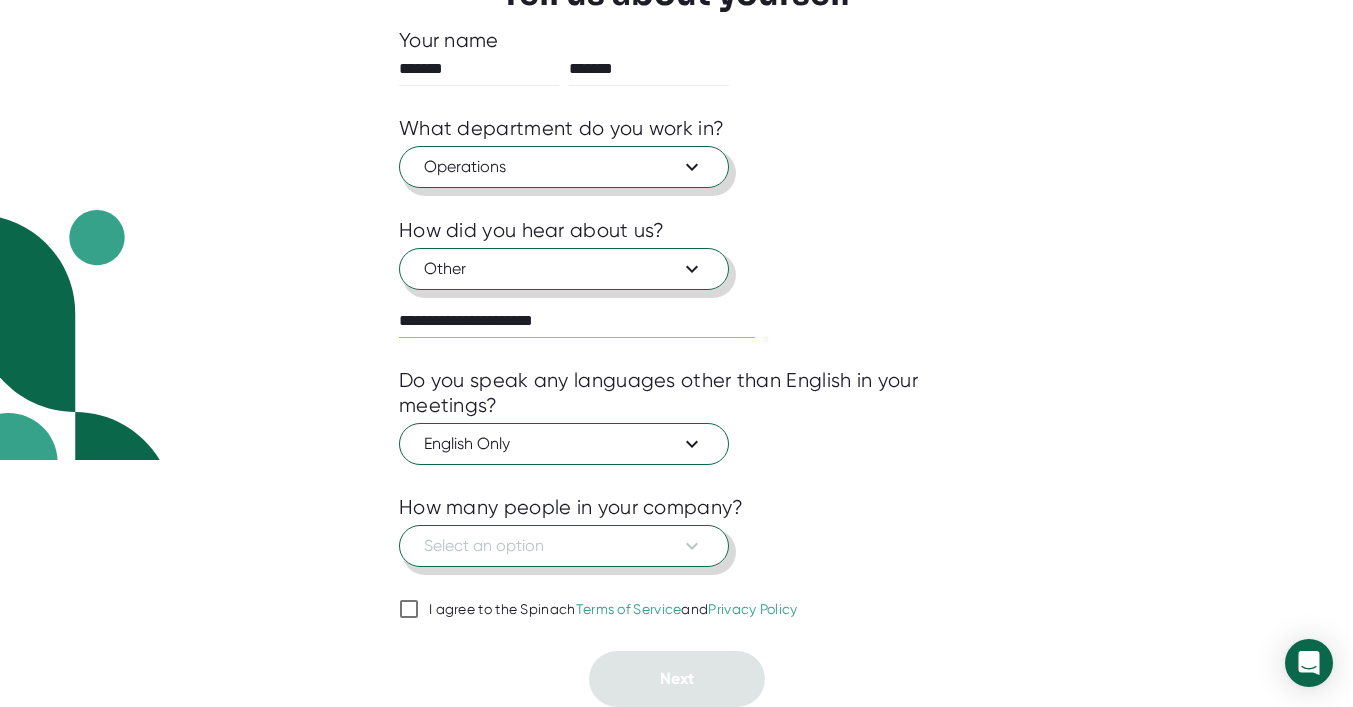type on "**********" 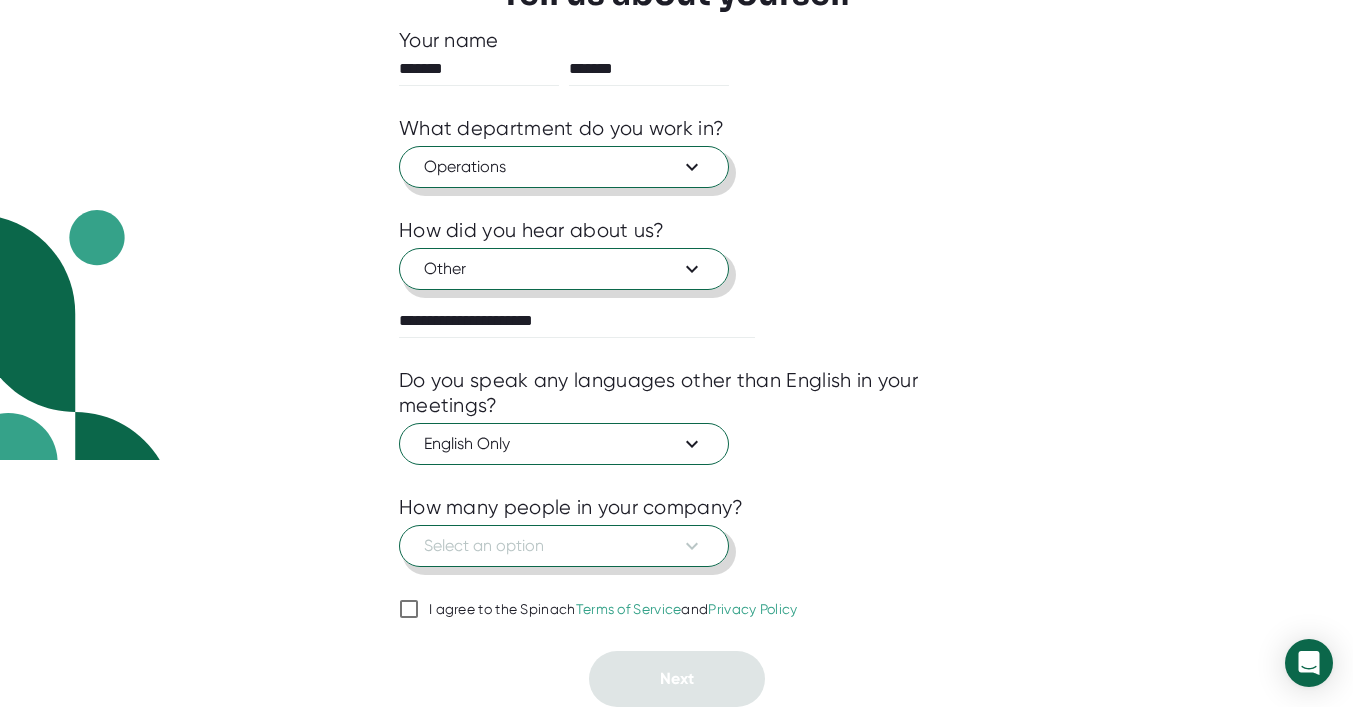 click 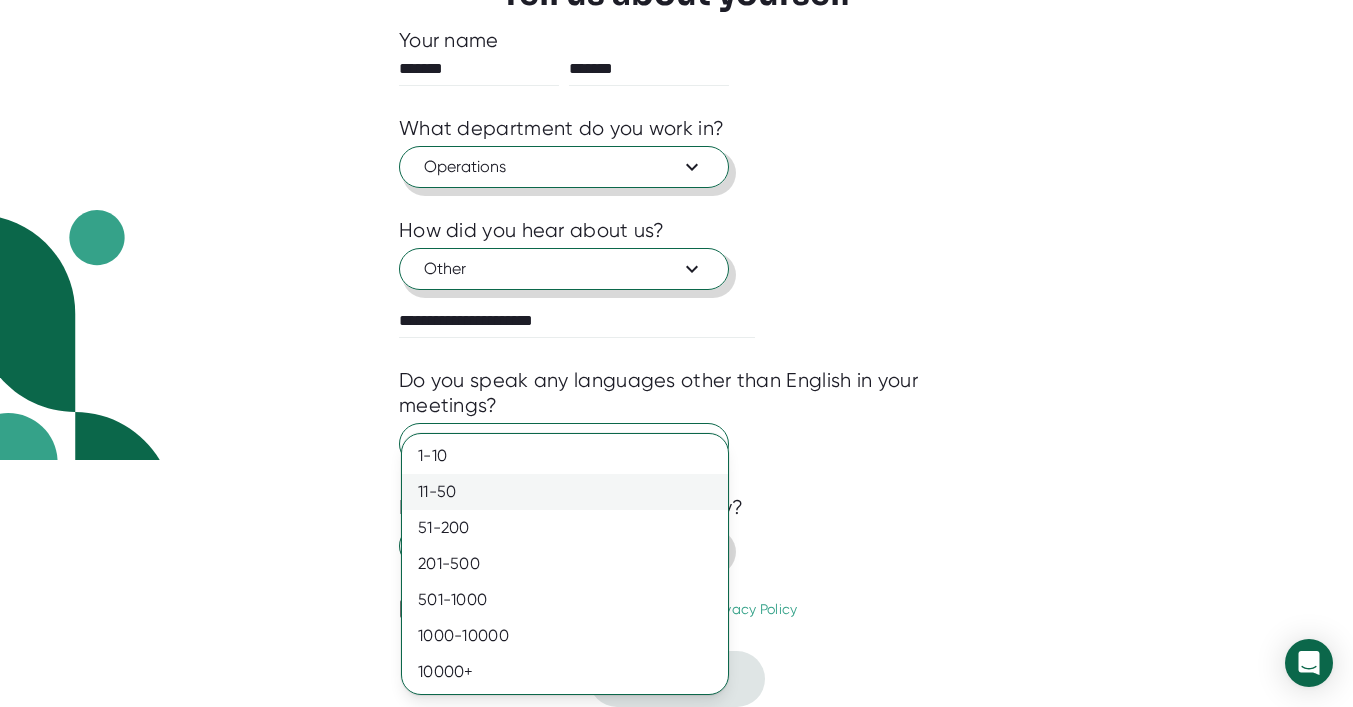 click on "11-50" at bounding box center (565, 492) 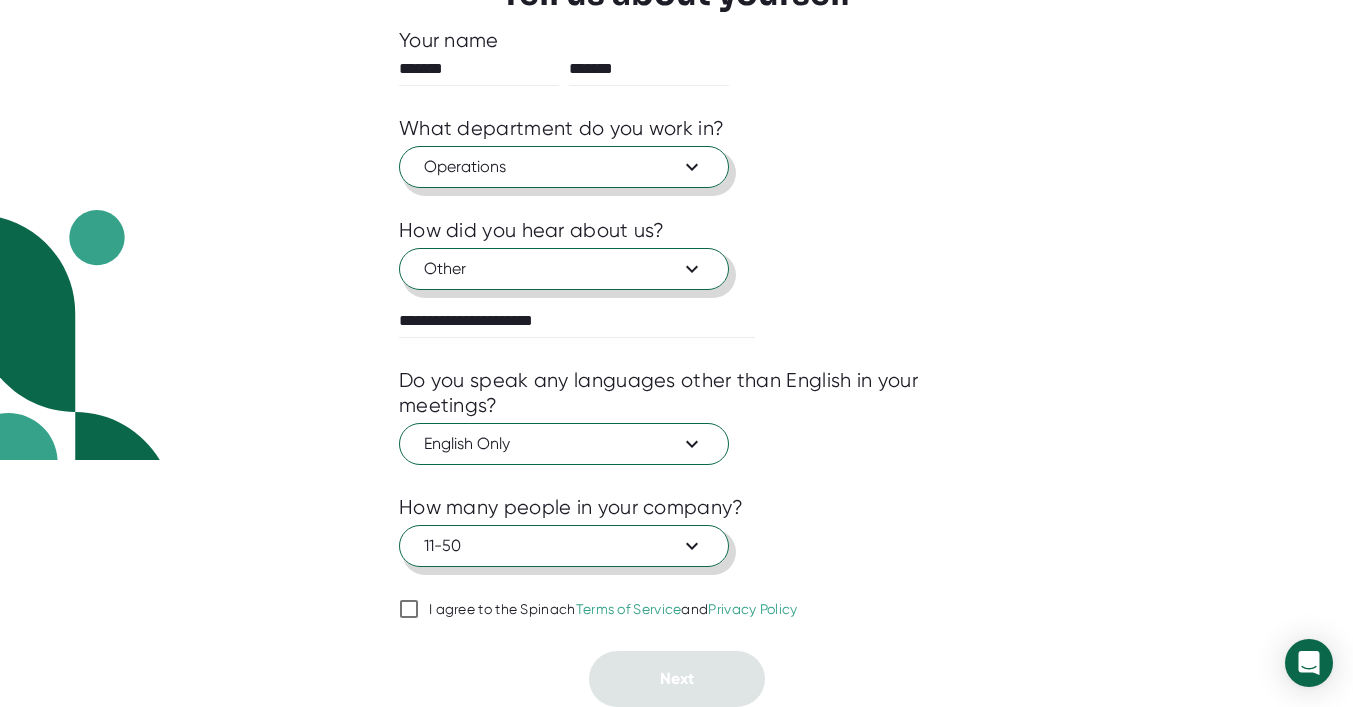 click on "I agree to the Spinach  Terms of Service  and  Privacy Policy" at bounding box center [409, 609] 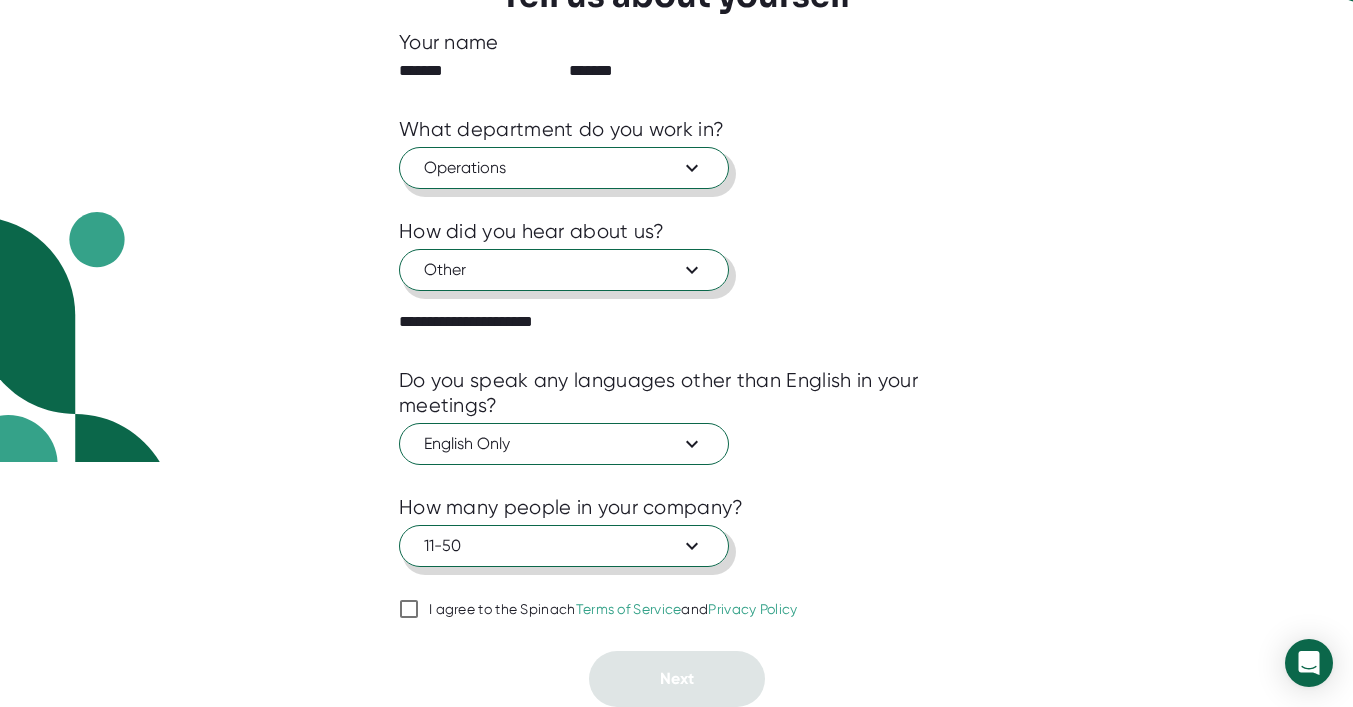 checkbox on "true" 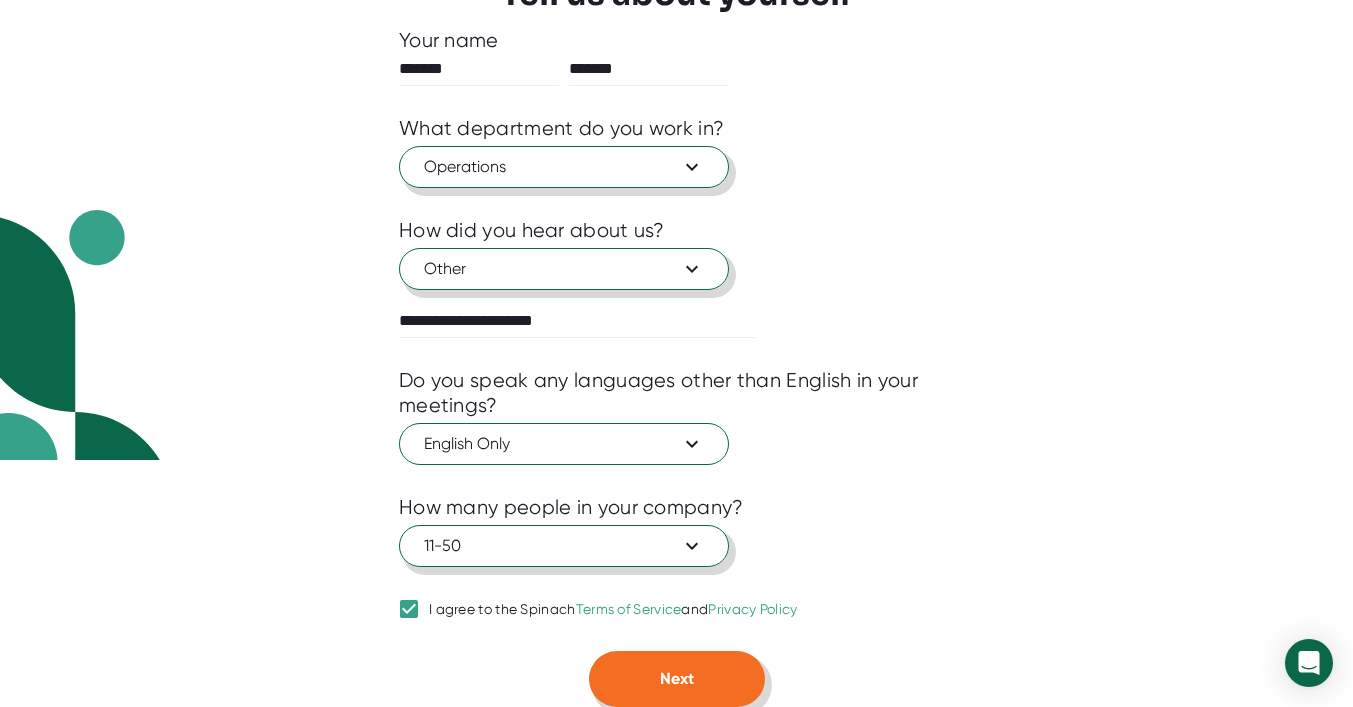 click on "Next" at bounding box center [677, 679] 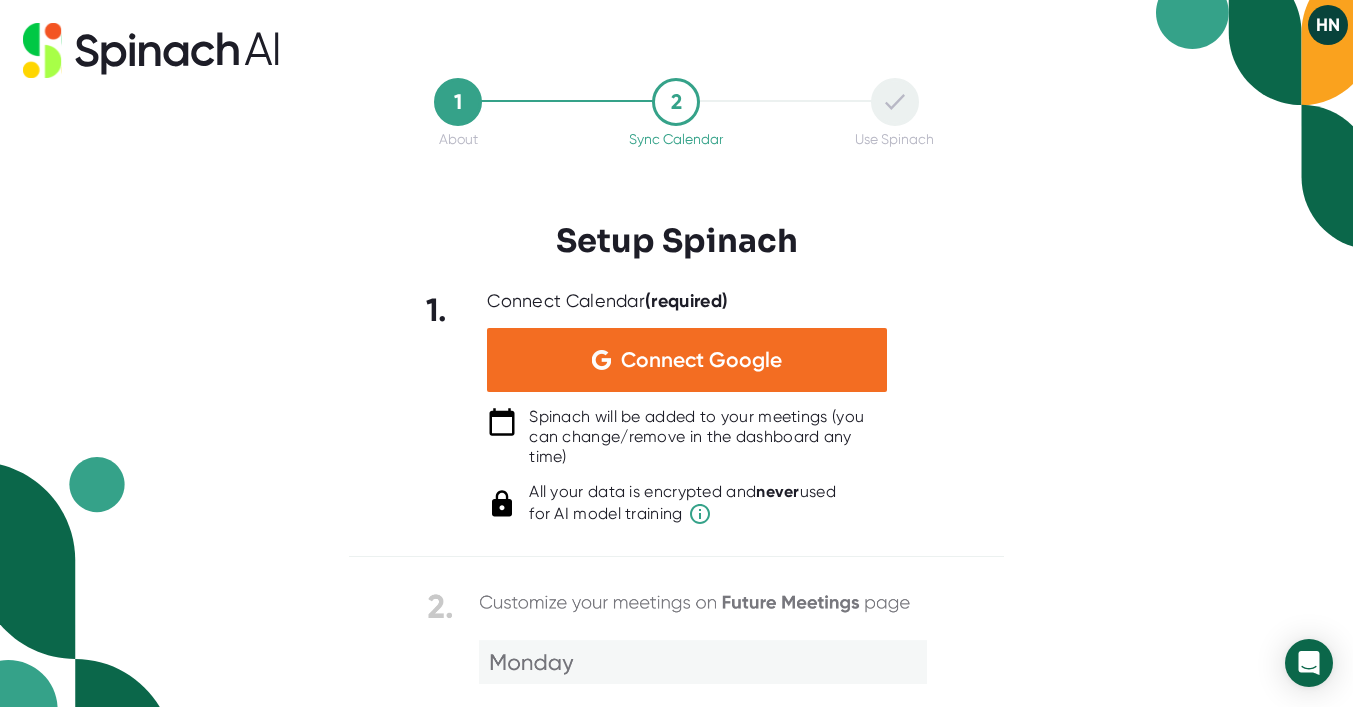scroll, scrollTop: 0, scrollLeft: 0, axis: both 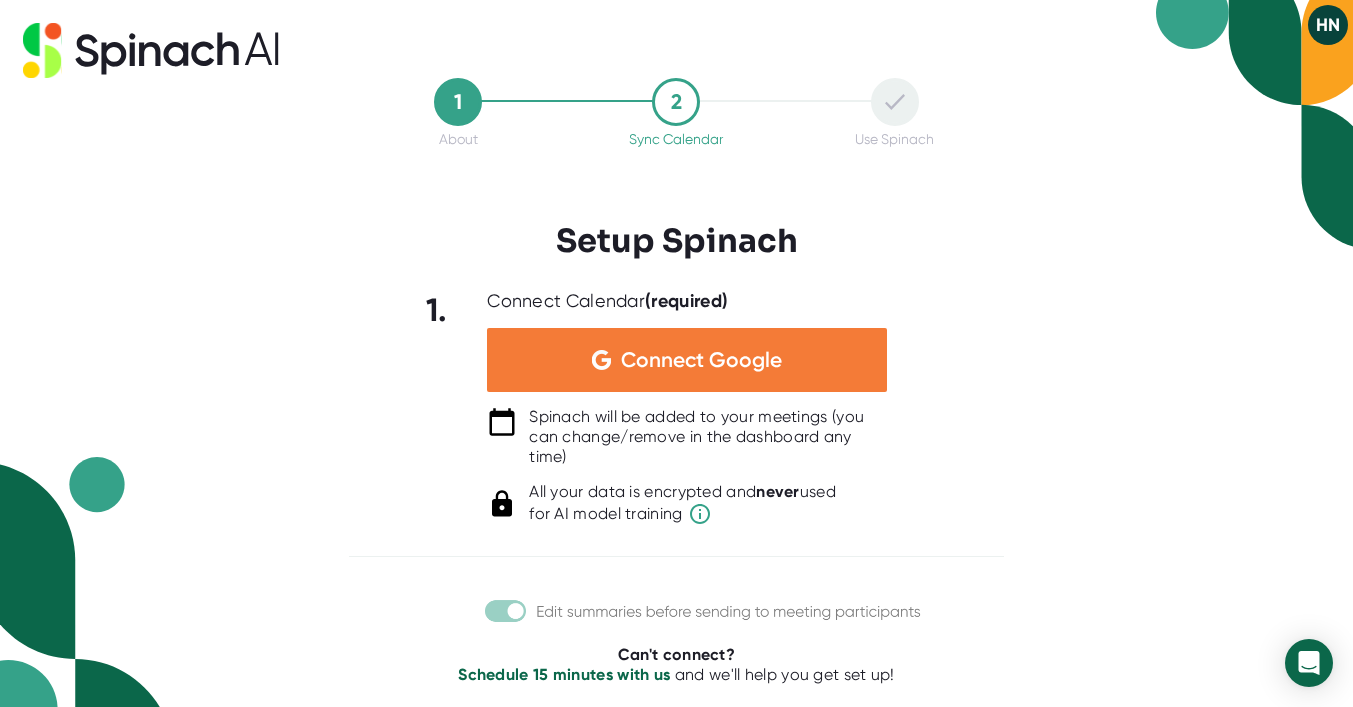 click on "Connect Google" at bounding box center (701, 360) 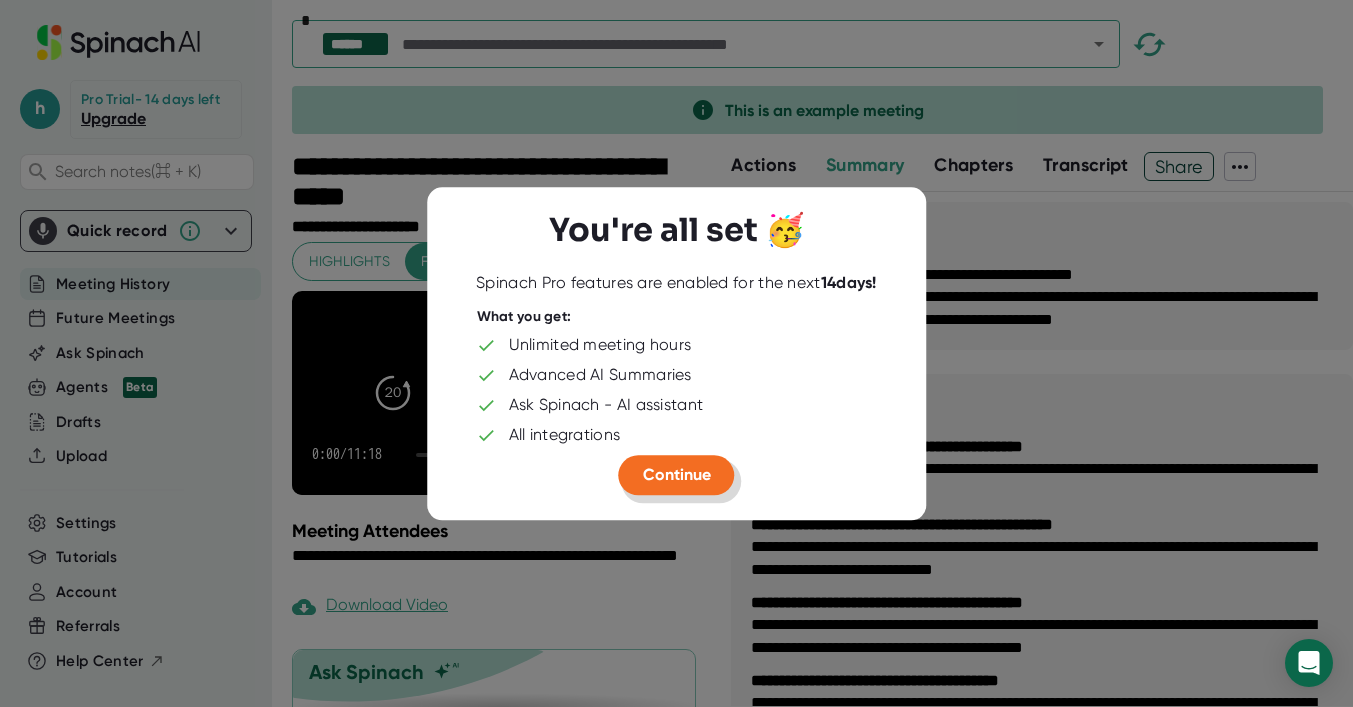 click on "Continue" at bounding box center (677, 474) 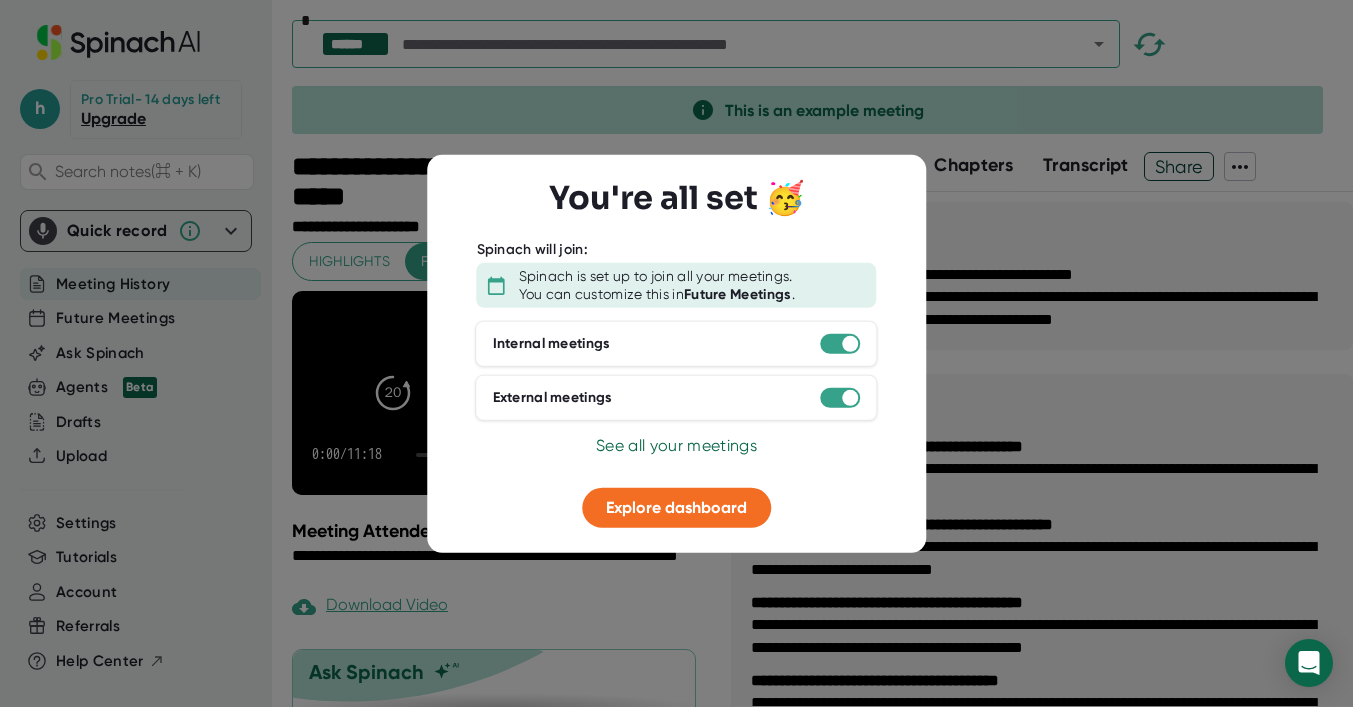 click on "See all your meetings" at bounding box center [676, 445] 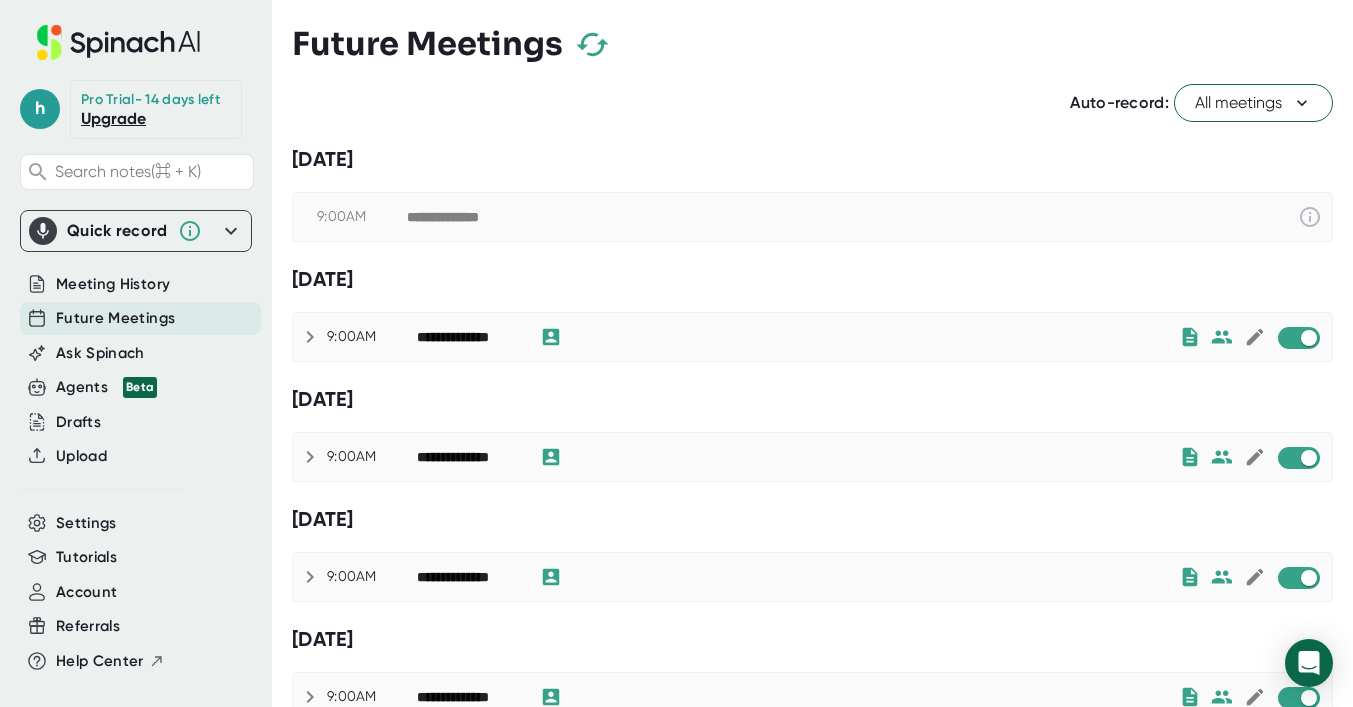 click on "Quick record" at bounding box center [136, 231] 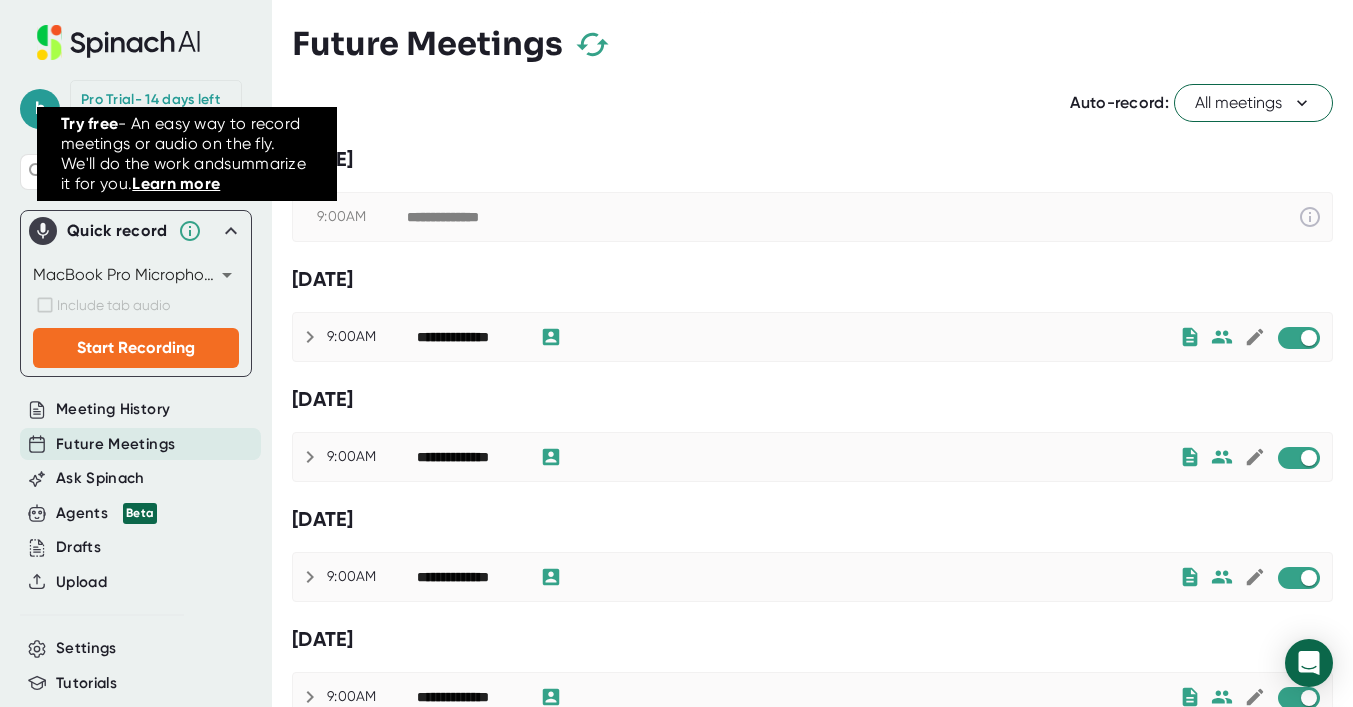 click on "Learn more" at bounding box center [176, 183] 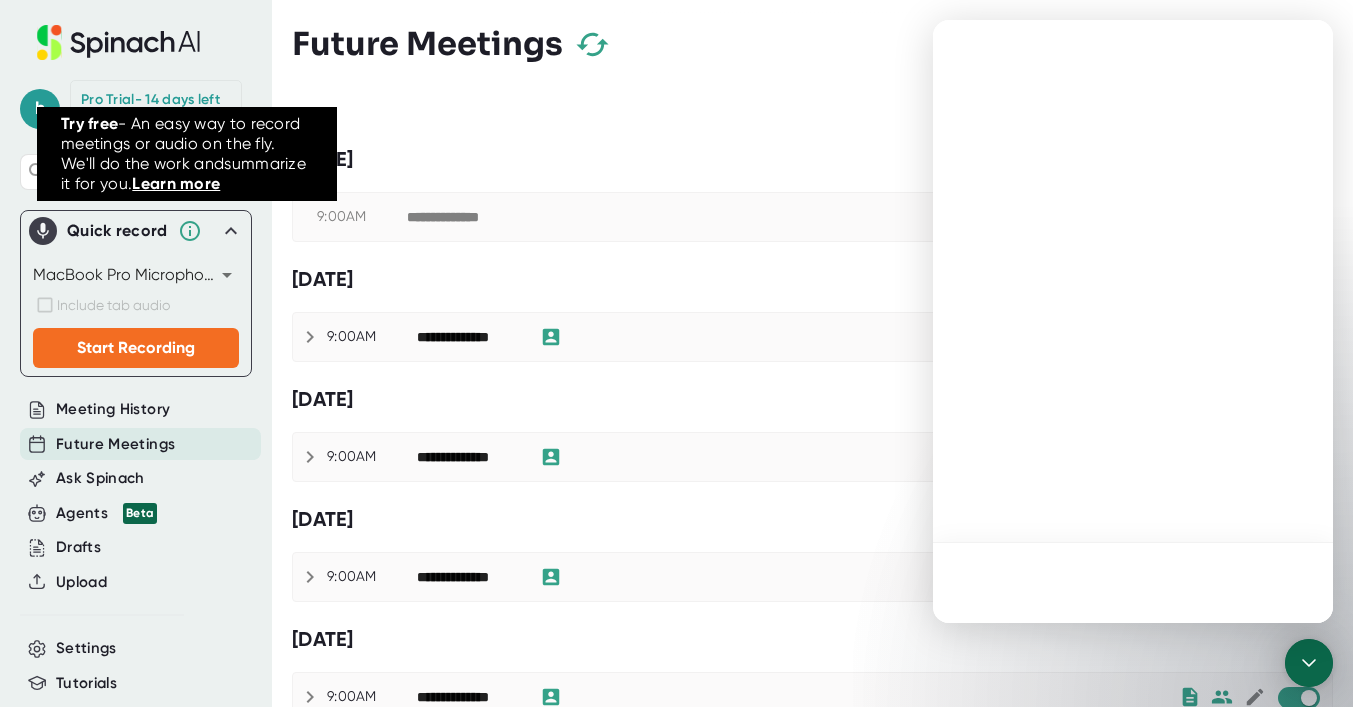 scroll, scrollTop: 0, scrollLeft: 0, axis: both 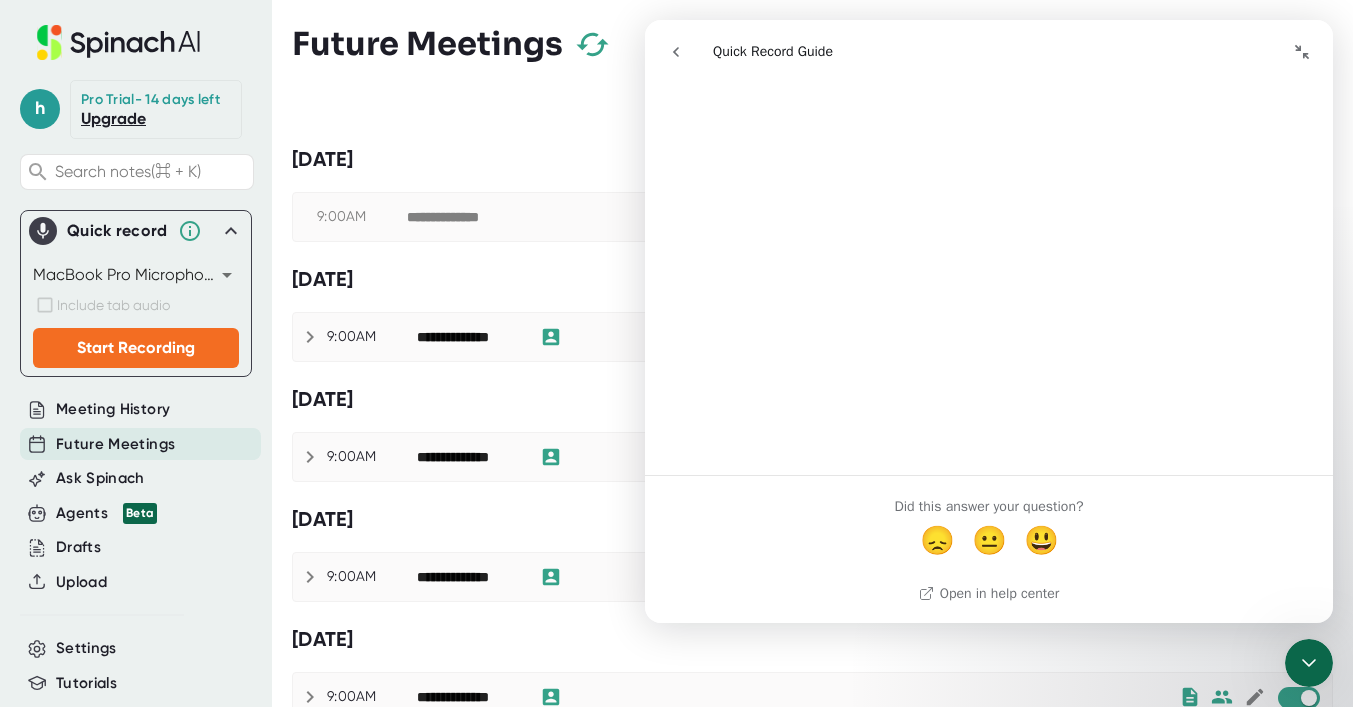 click 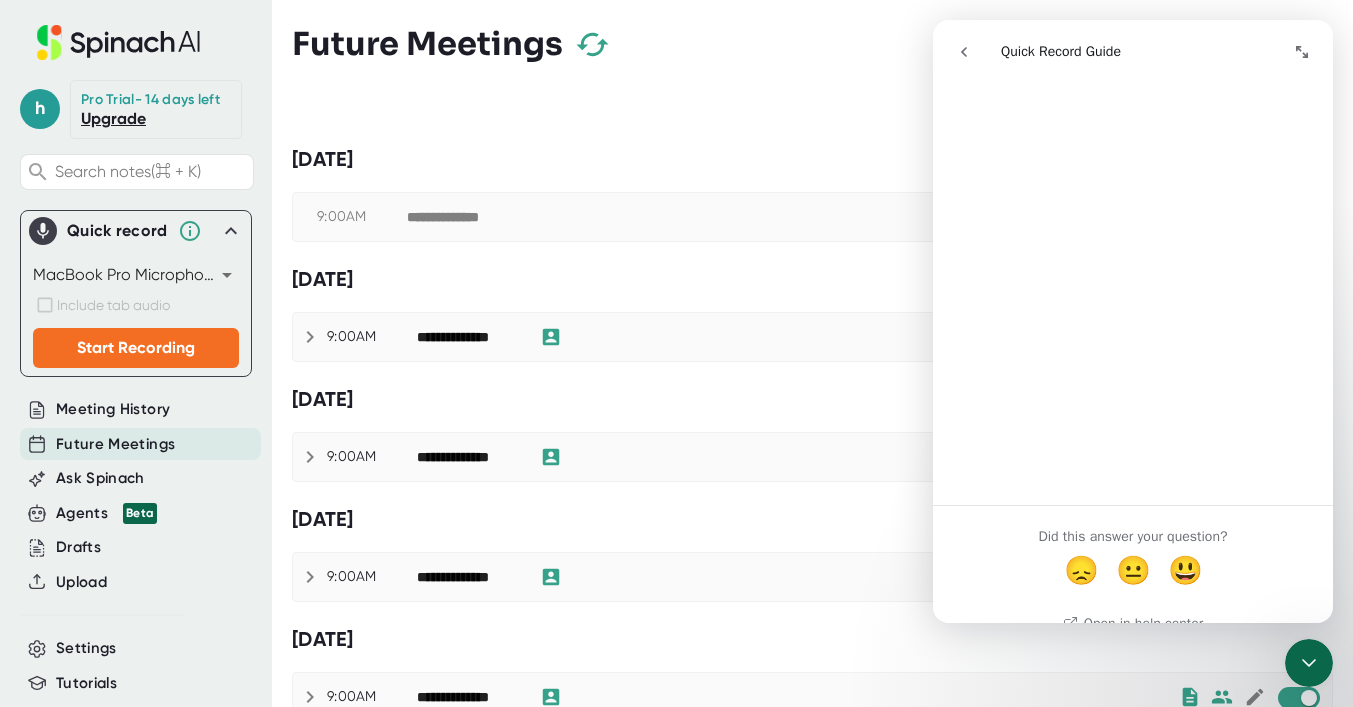 scroll, scrollTop: 1175, scrollLeft: 0, axis: vertical 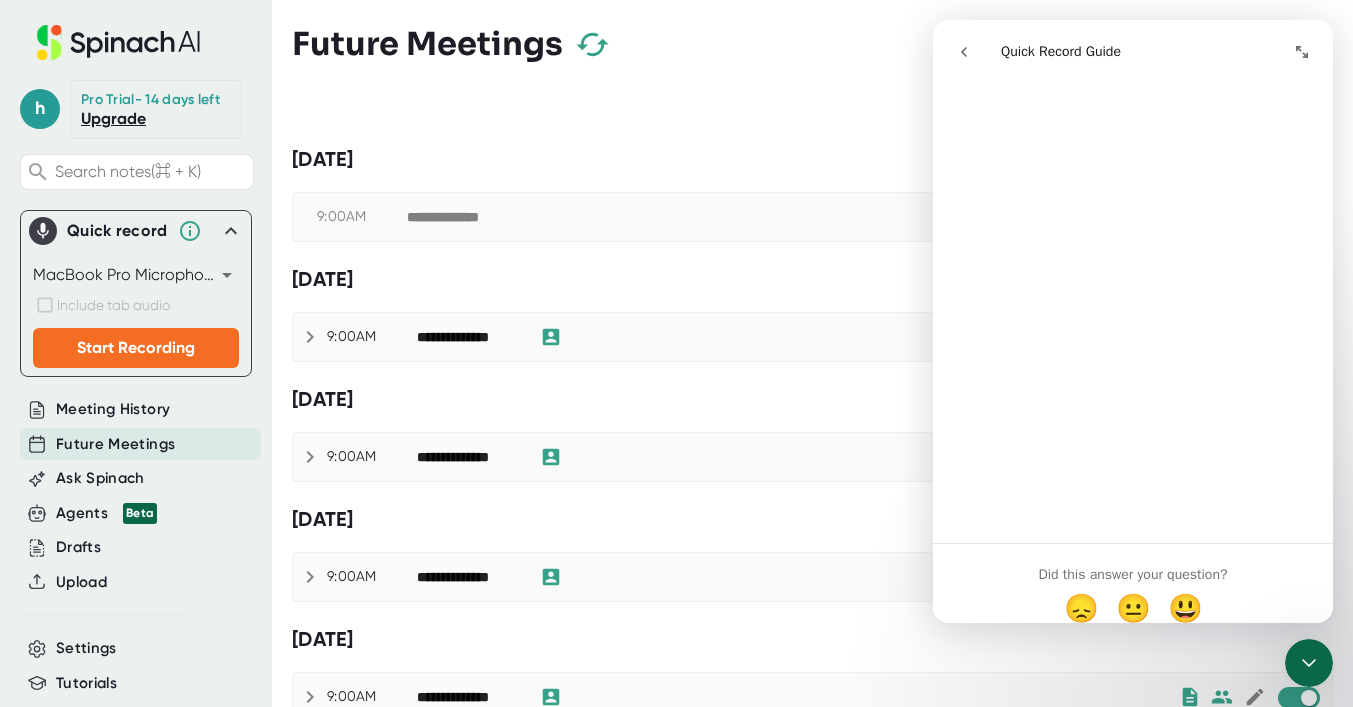 click 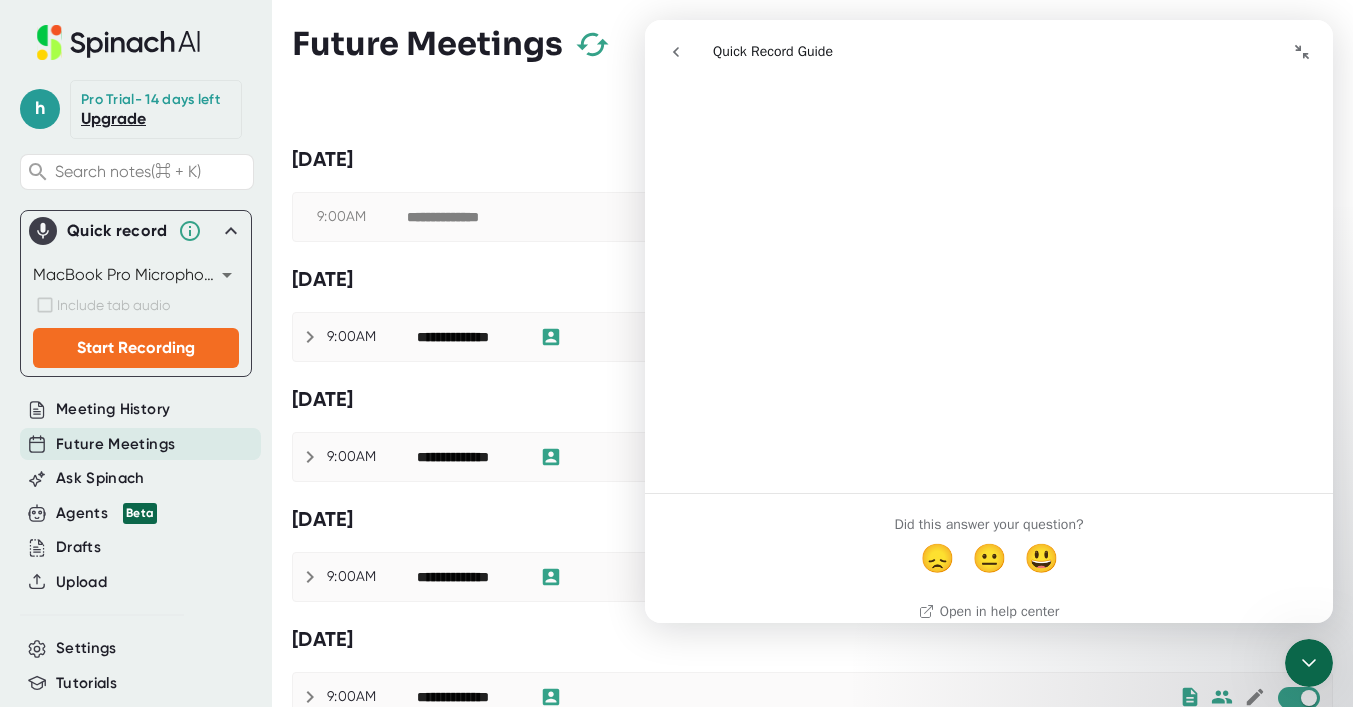 click 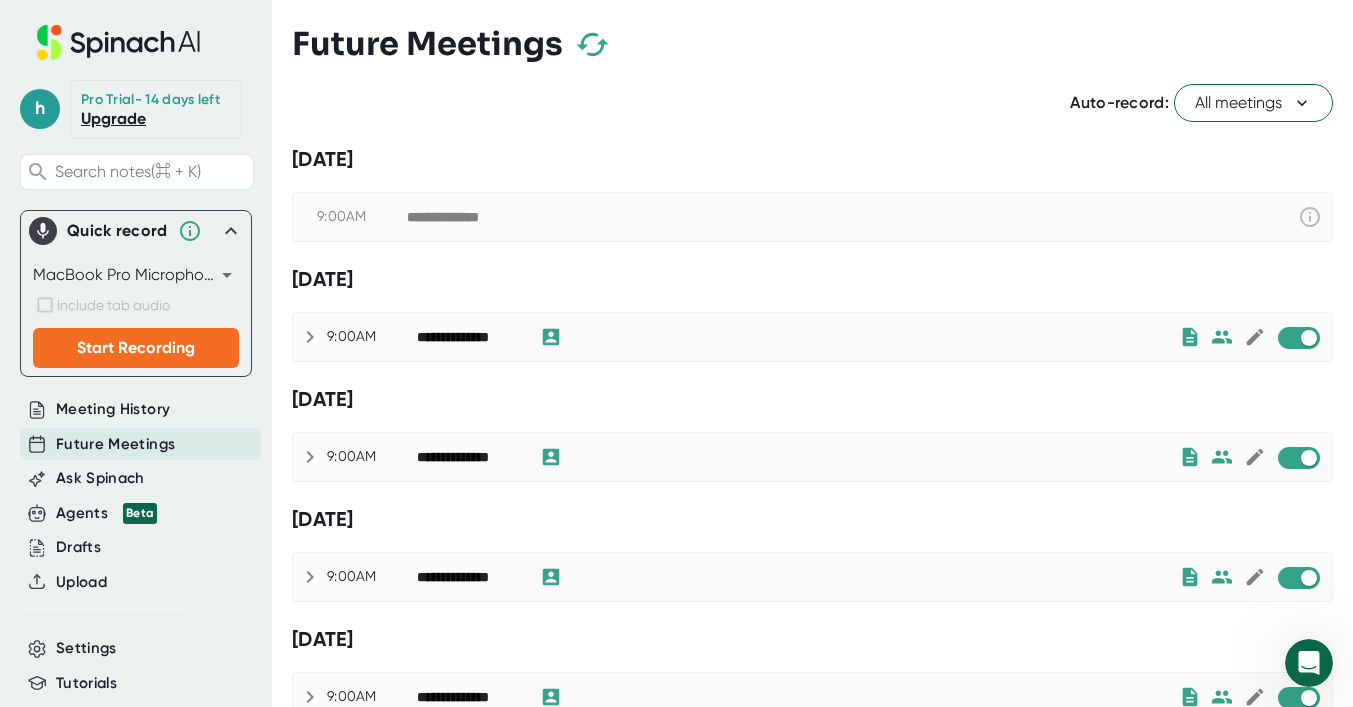 scroll, scrollTop: 0, scrollLeft: 0, axis: both 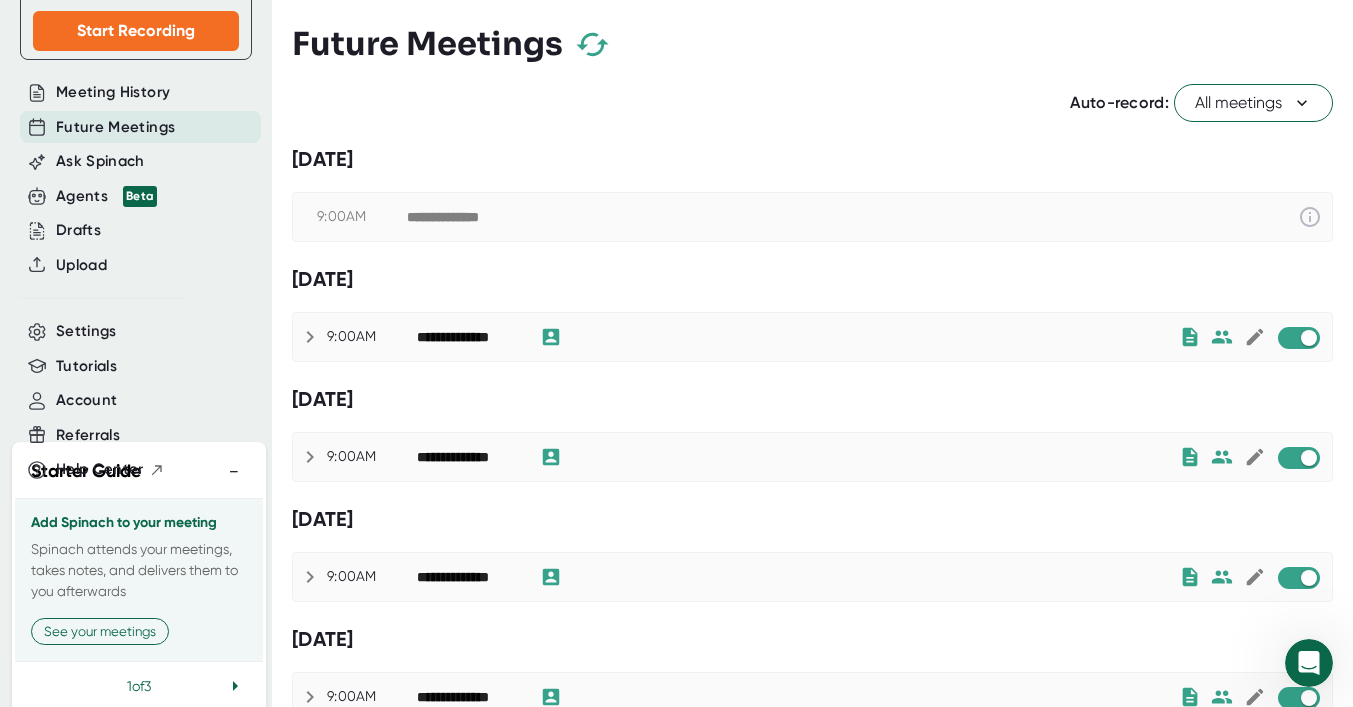 click 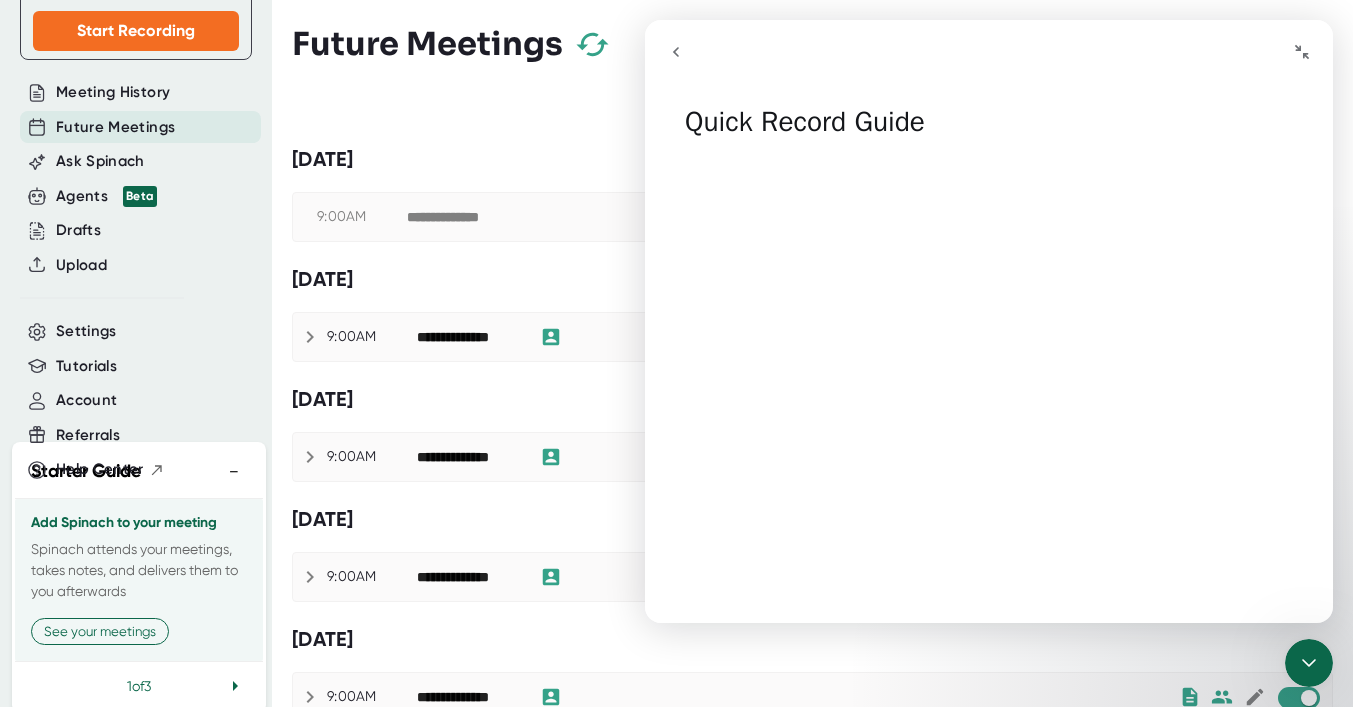 click 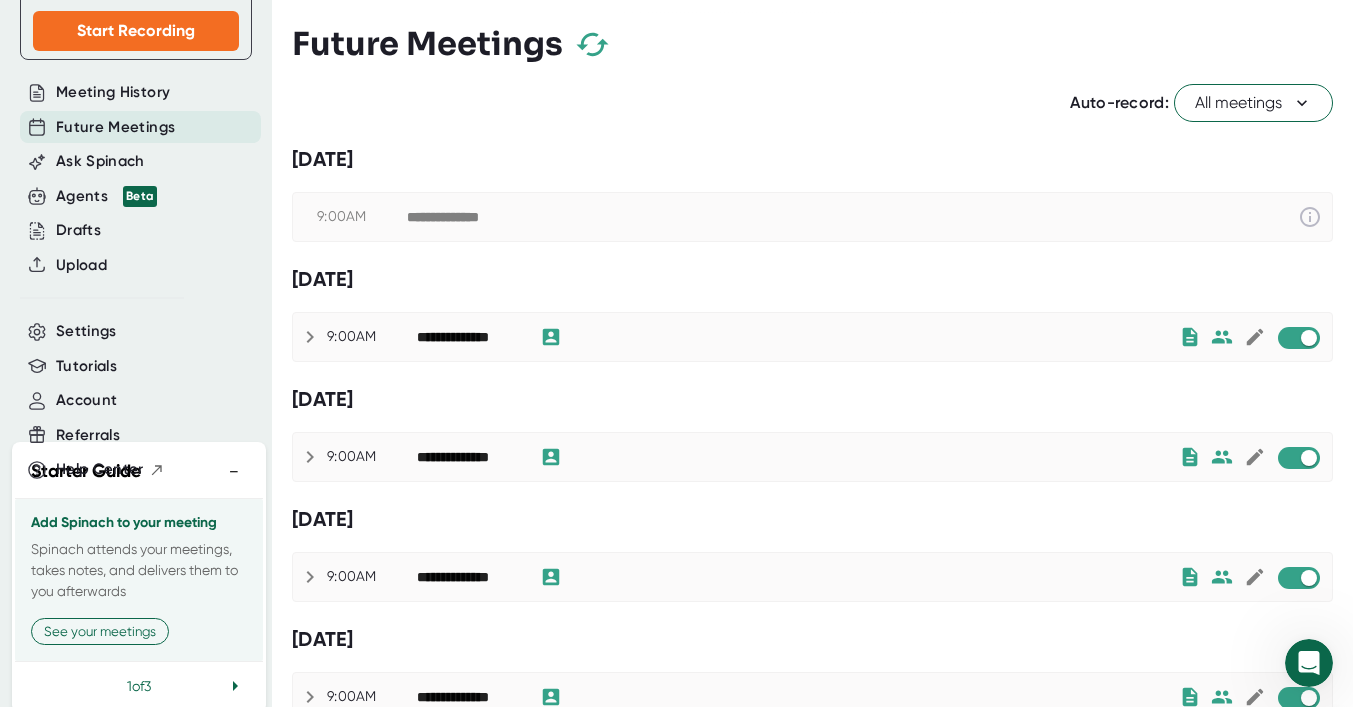 click 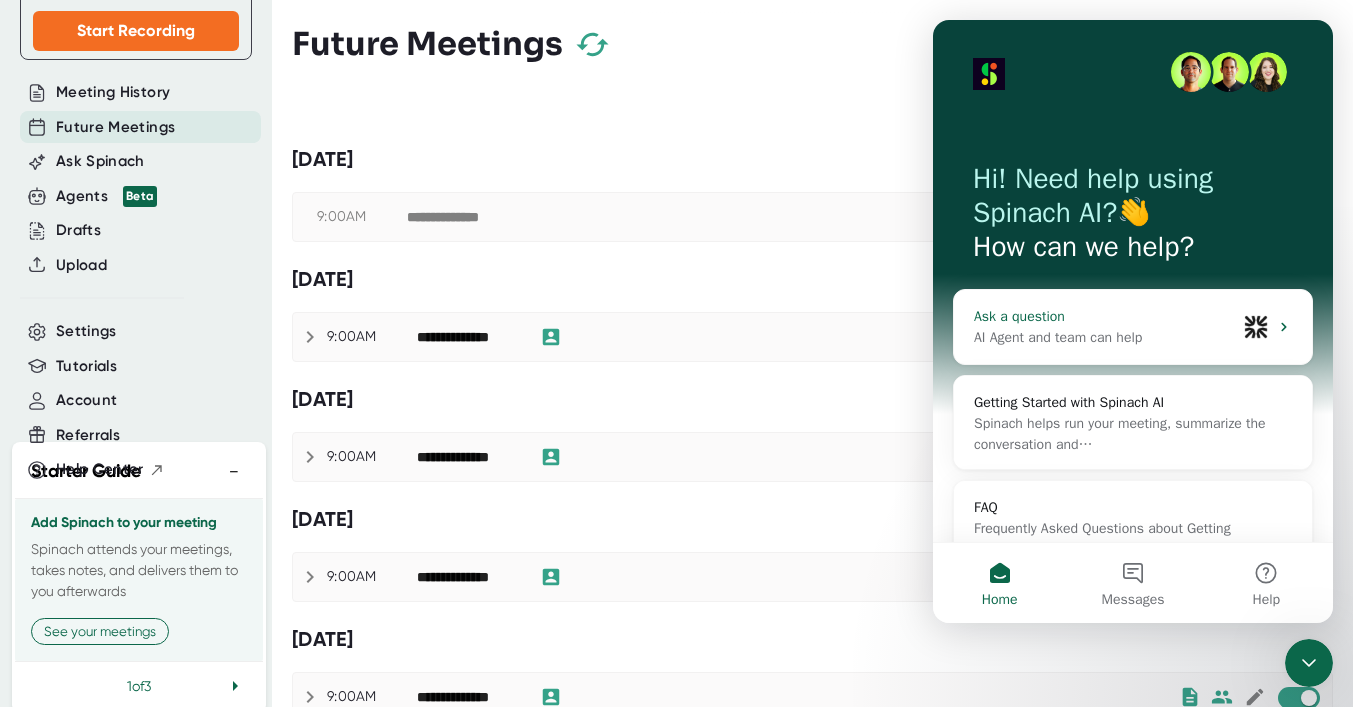 click on "AI Agent and team can help" at bounding box center (1105, 337) 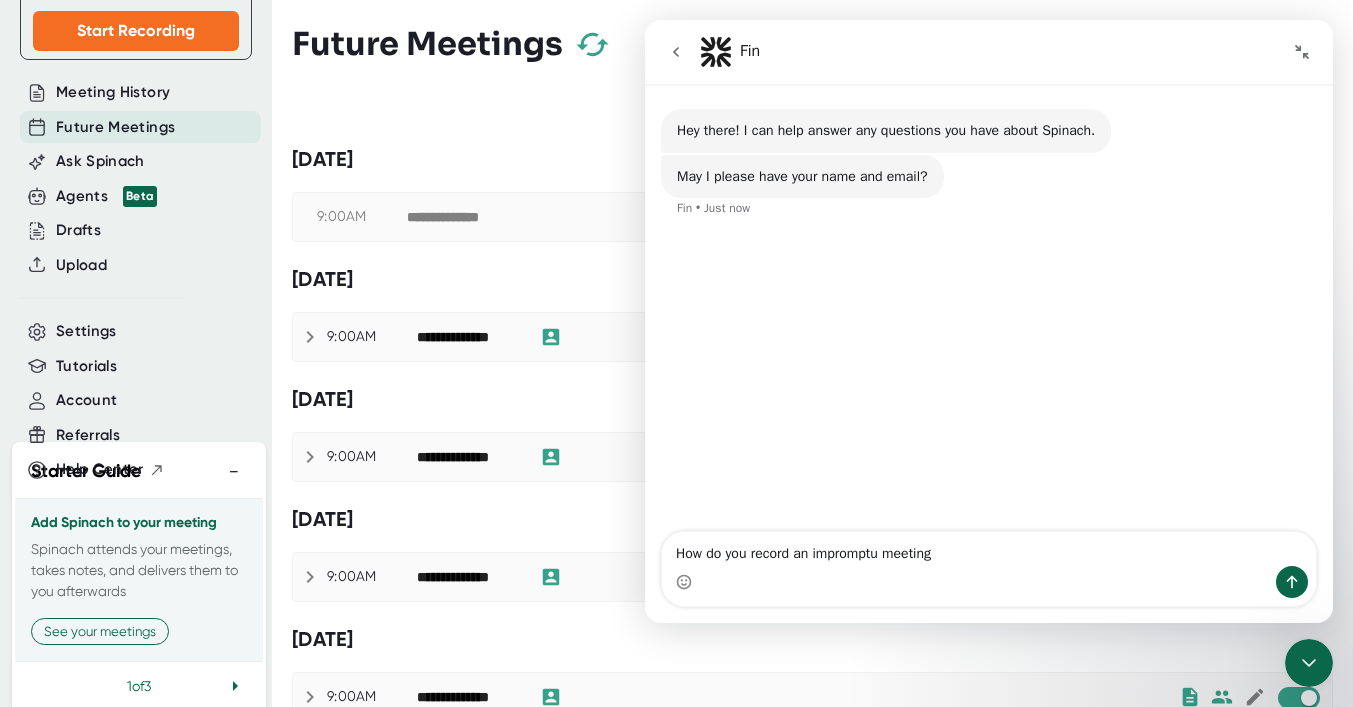 type on "How do you record an impromptu meeting?" 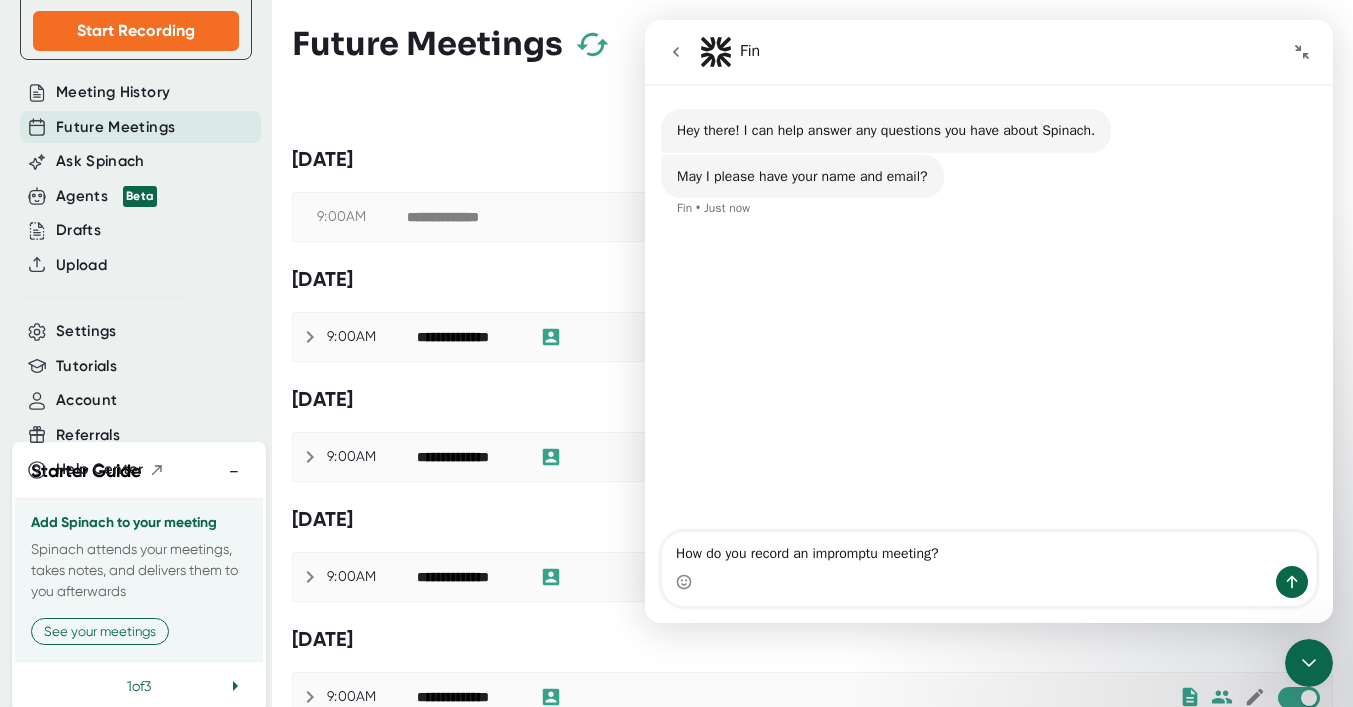 type 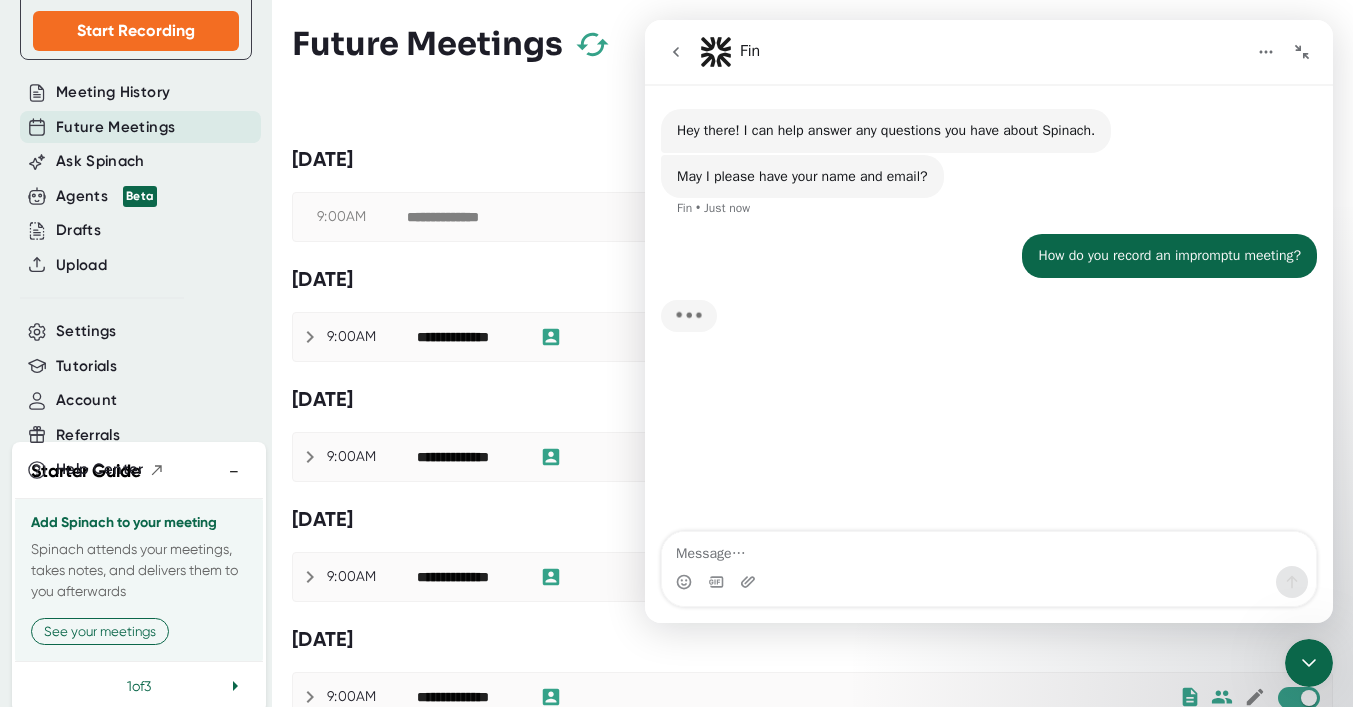 scroll, scrollTop: 3, scrollLeft: 0, axis: vertical 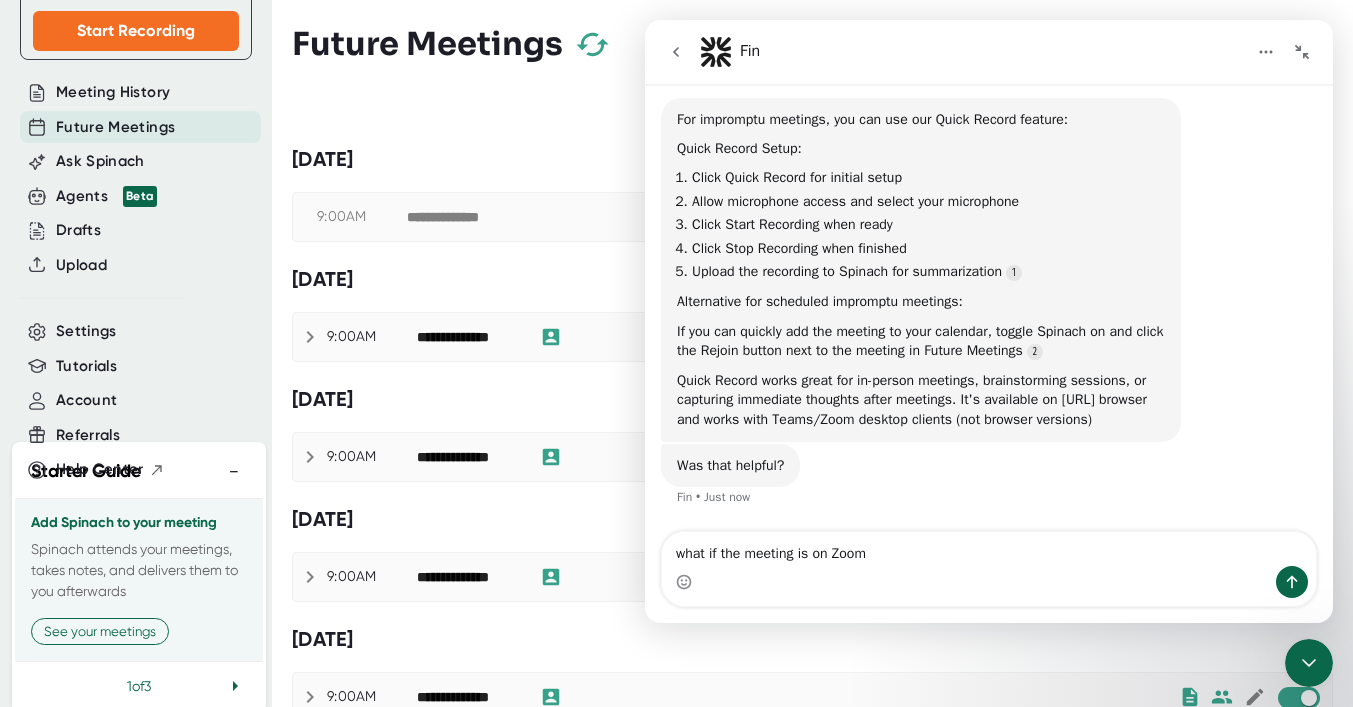 type on "what if the meeting is on Zoom?" 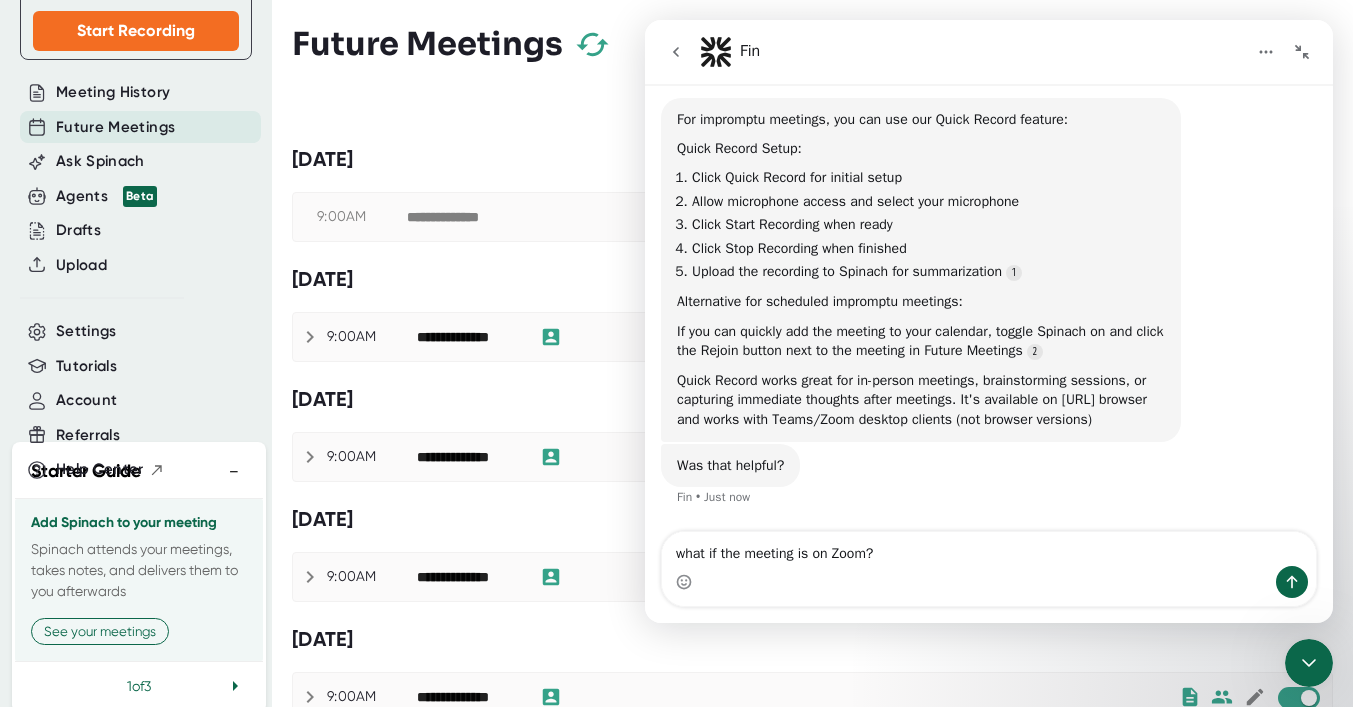 type 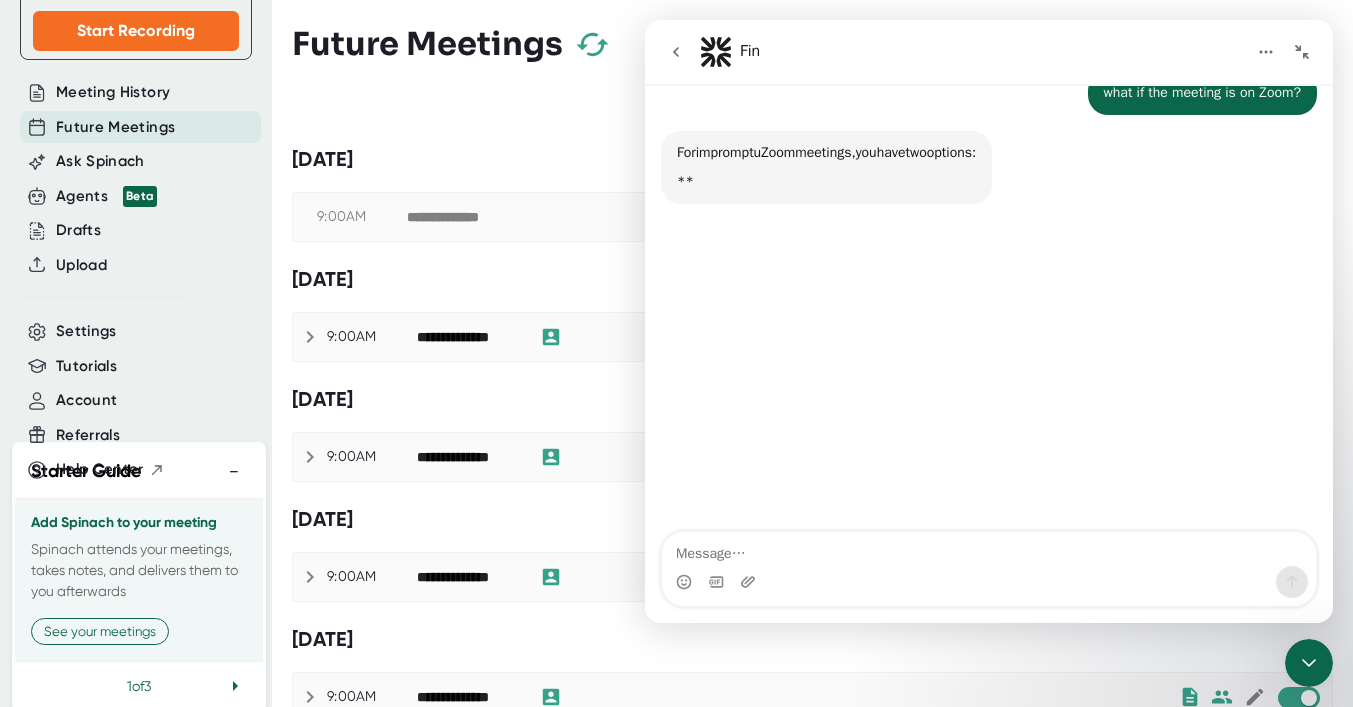 scroll, scrollTop: 611, scrollLeft: 0, axis: vertical 